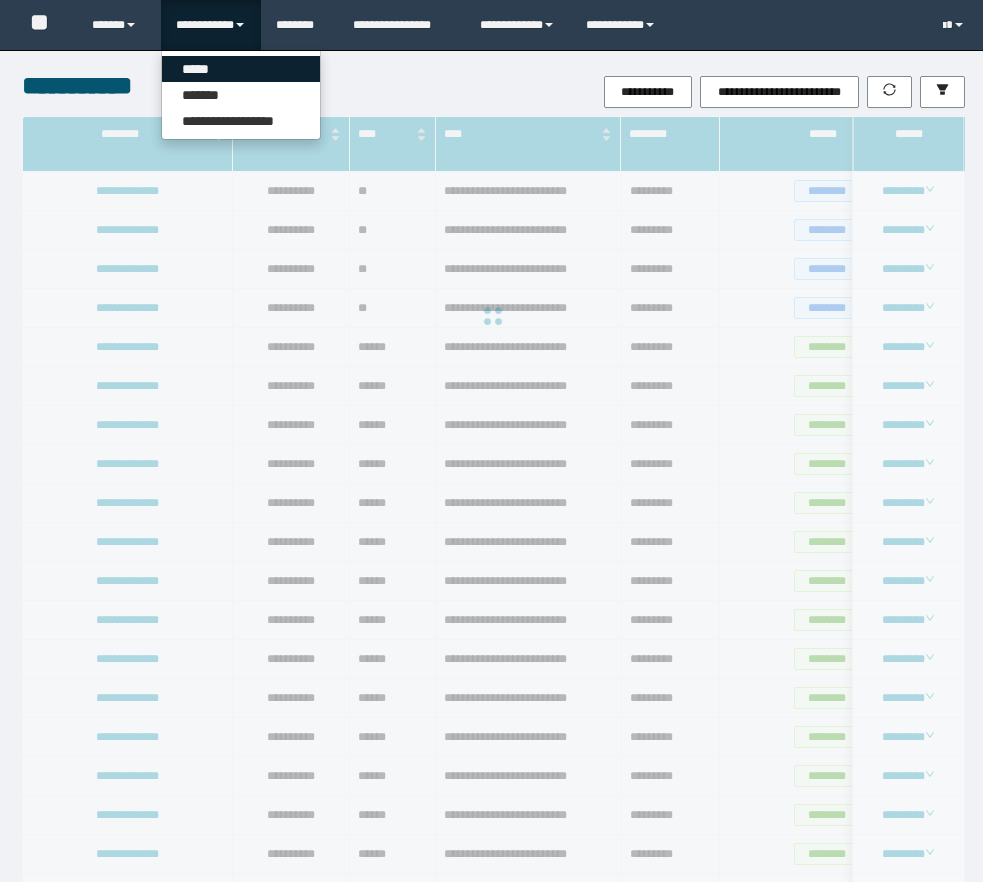 scroll, scrollTop: 0, scrollLeft: 0, axis: both 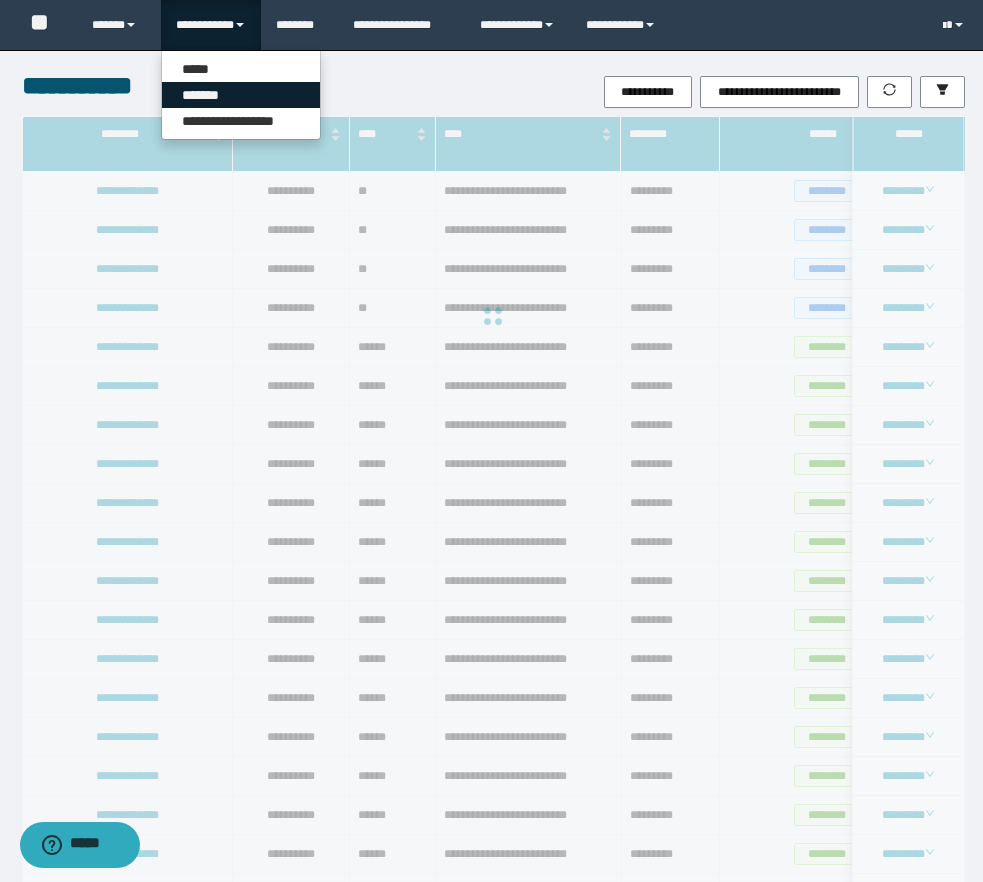 click on "*******" at bounding box center [241, 95] 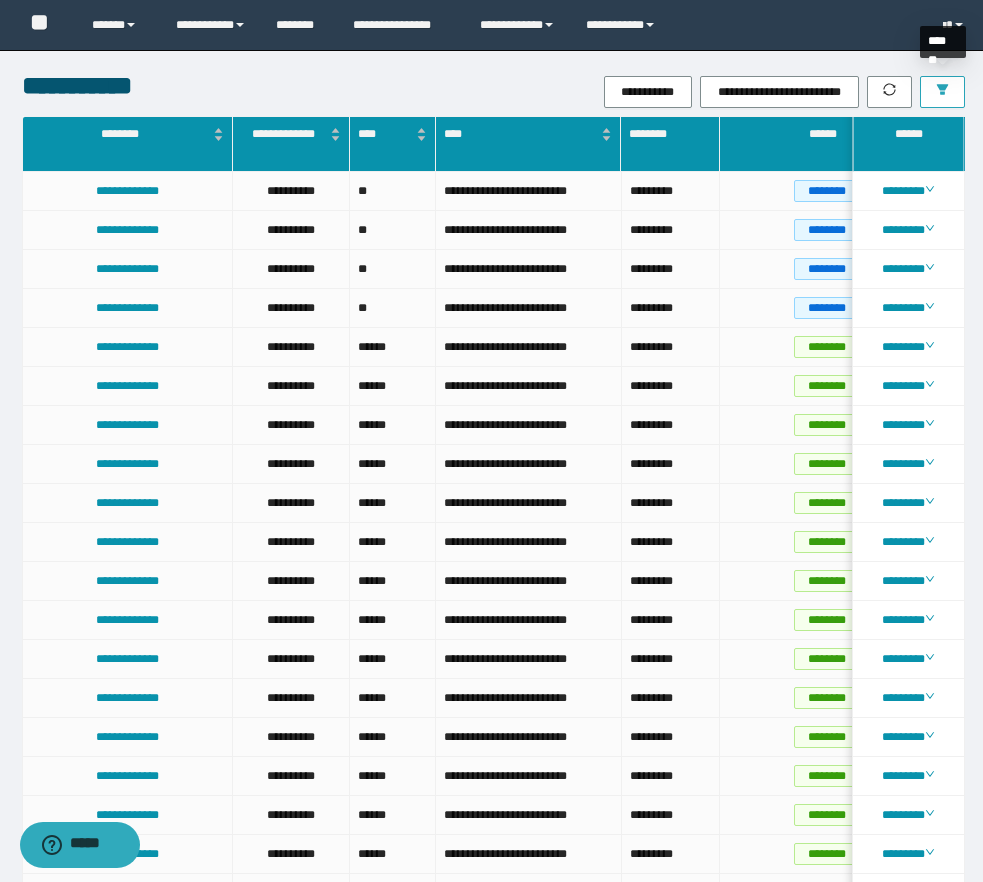 click at bounding box center [942, 92] 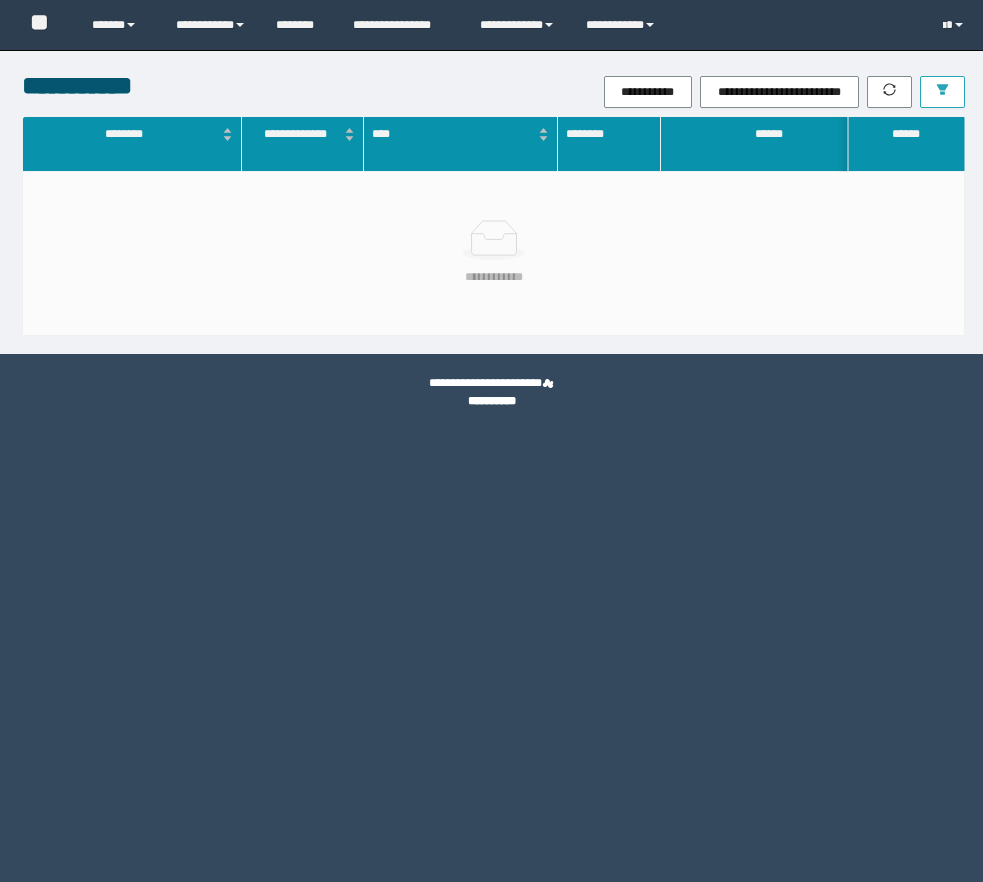 scroll, scrollTop: 0, scrollLeft: 0, axis: both 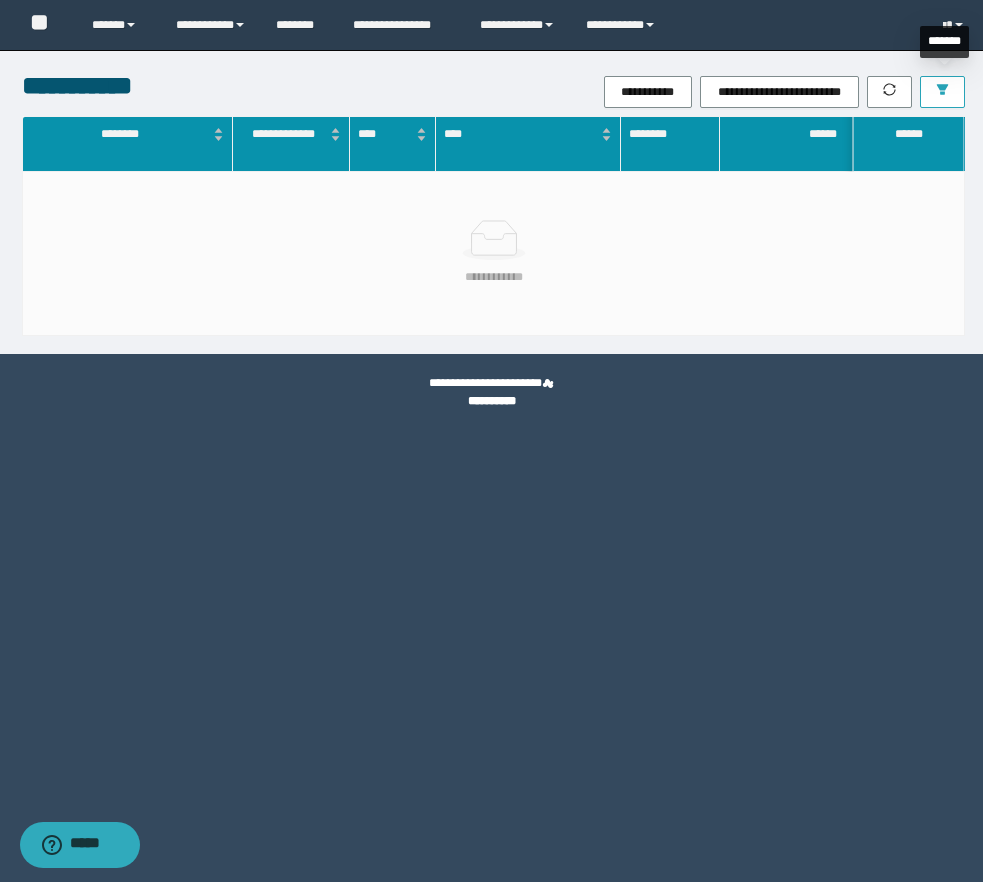 click 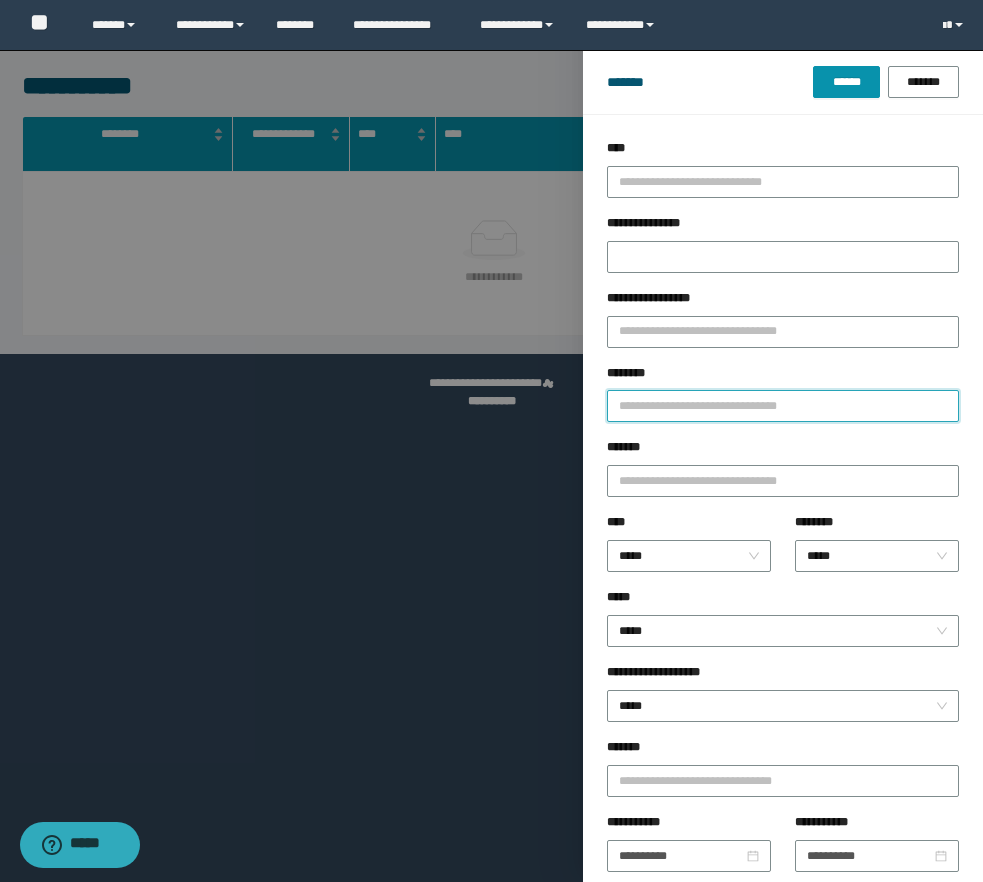 click on "********" at bounding box center [783, 406] 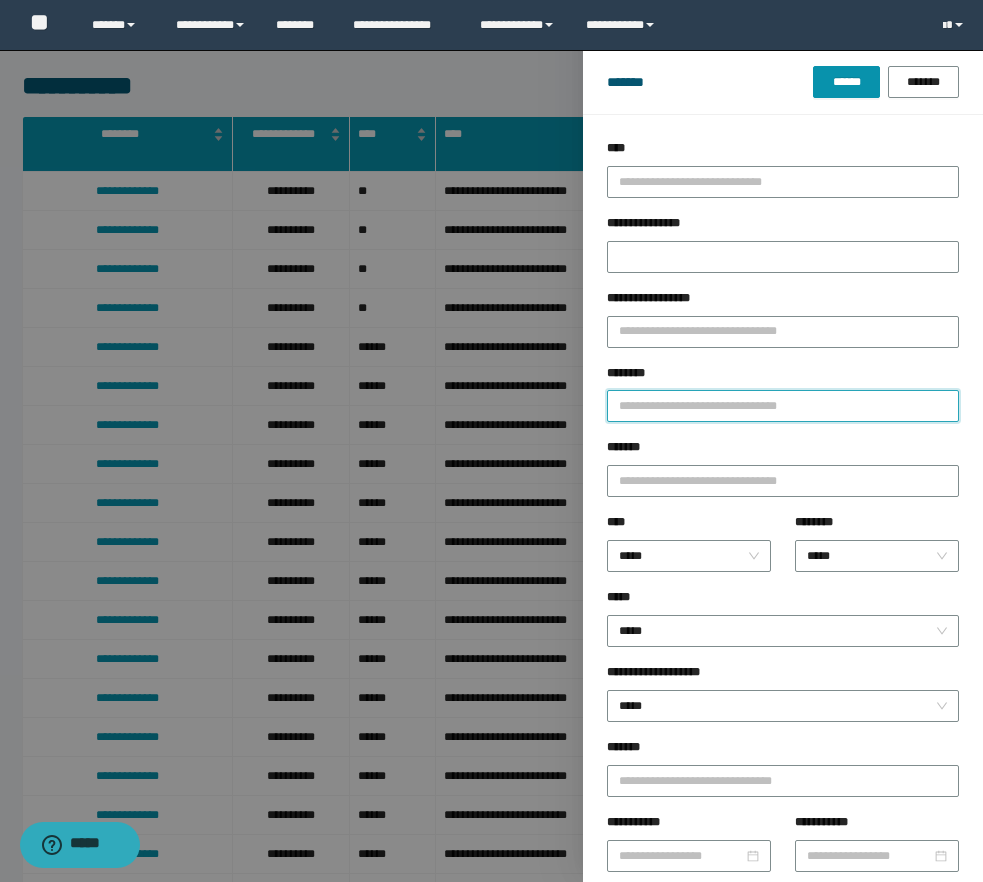 paste on "********" 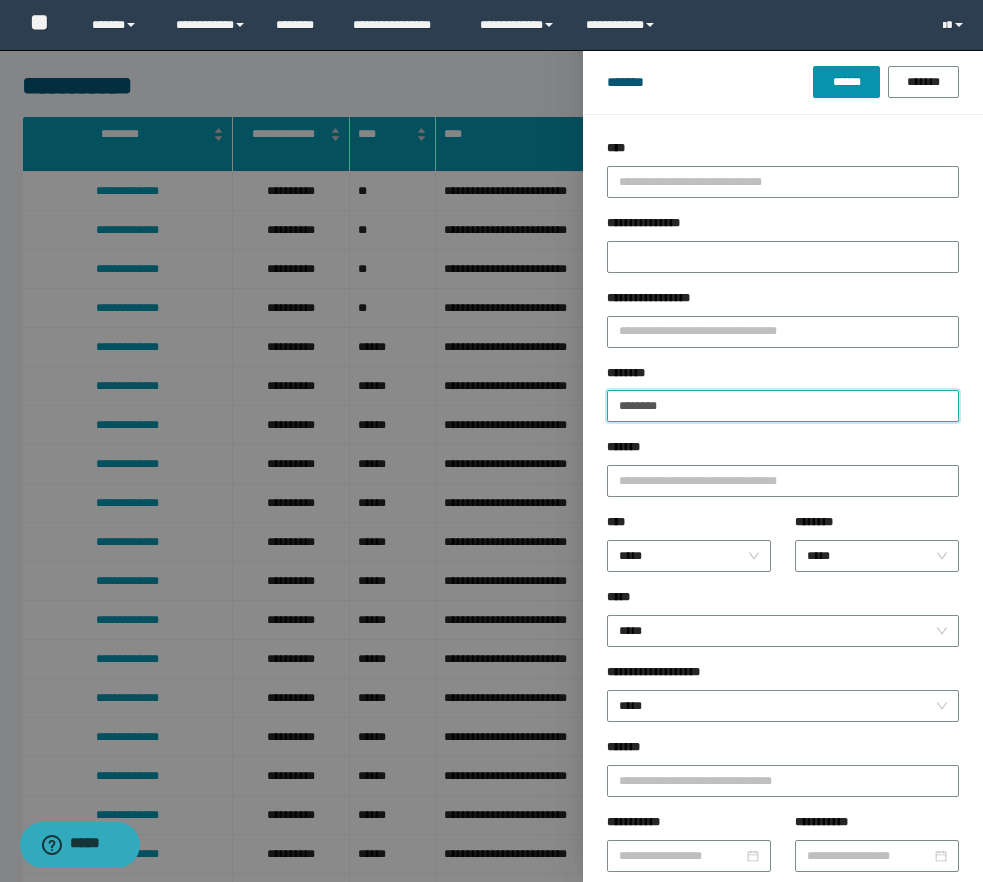type on "********" 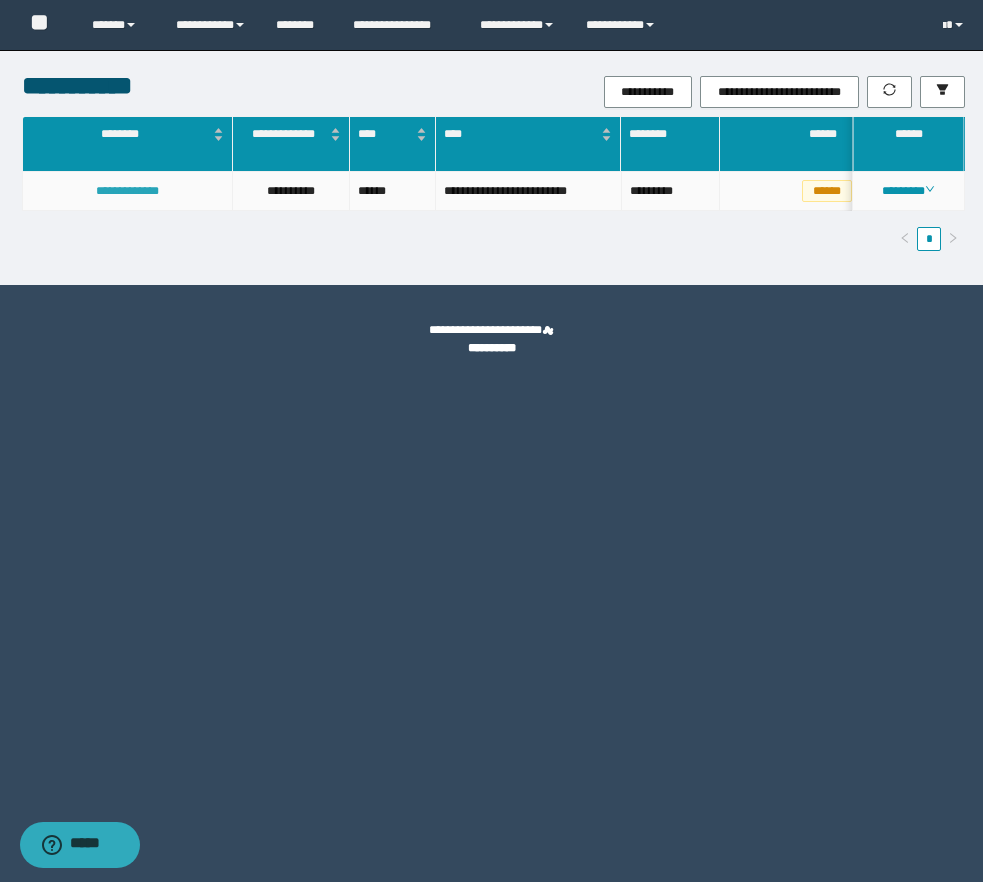 click on "**********" at bounding box center (127, 191) 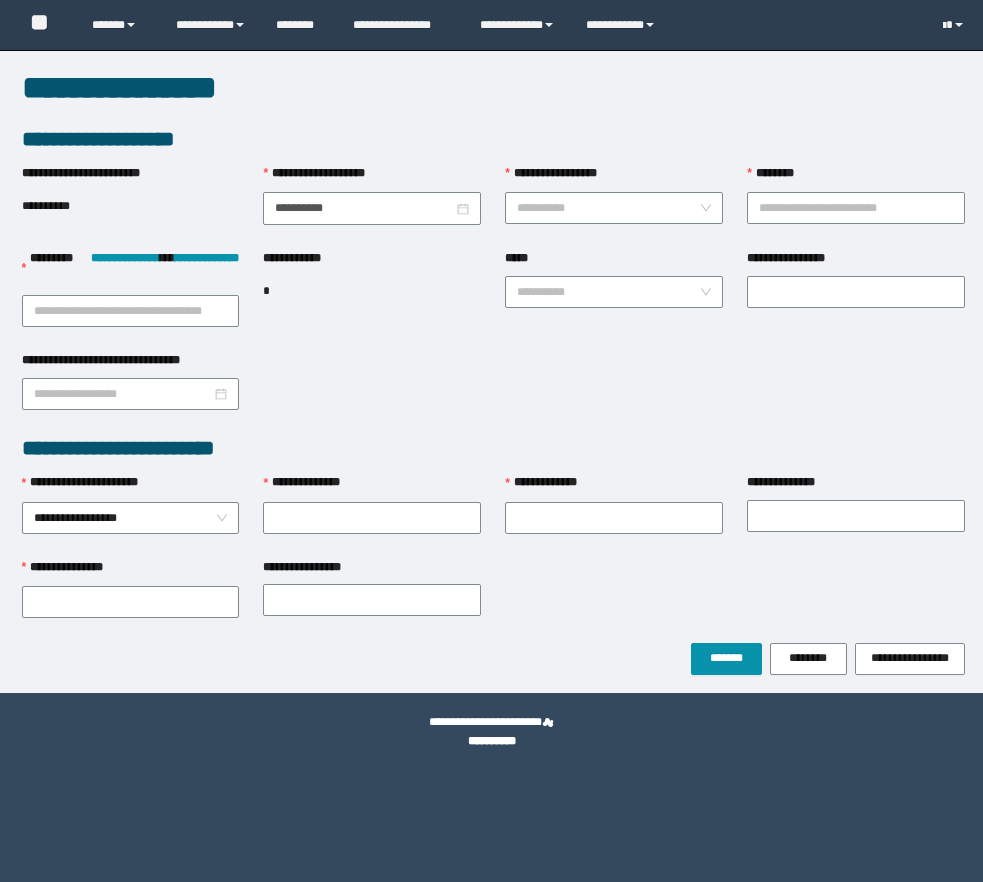 scroll, scrollTop: 0, scrollLeft: 0, axis: both 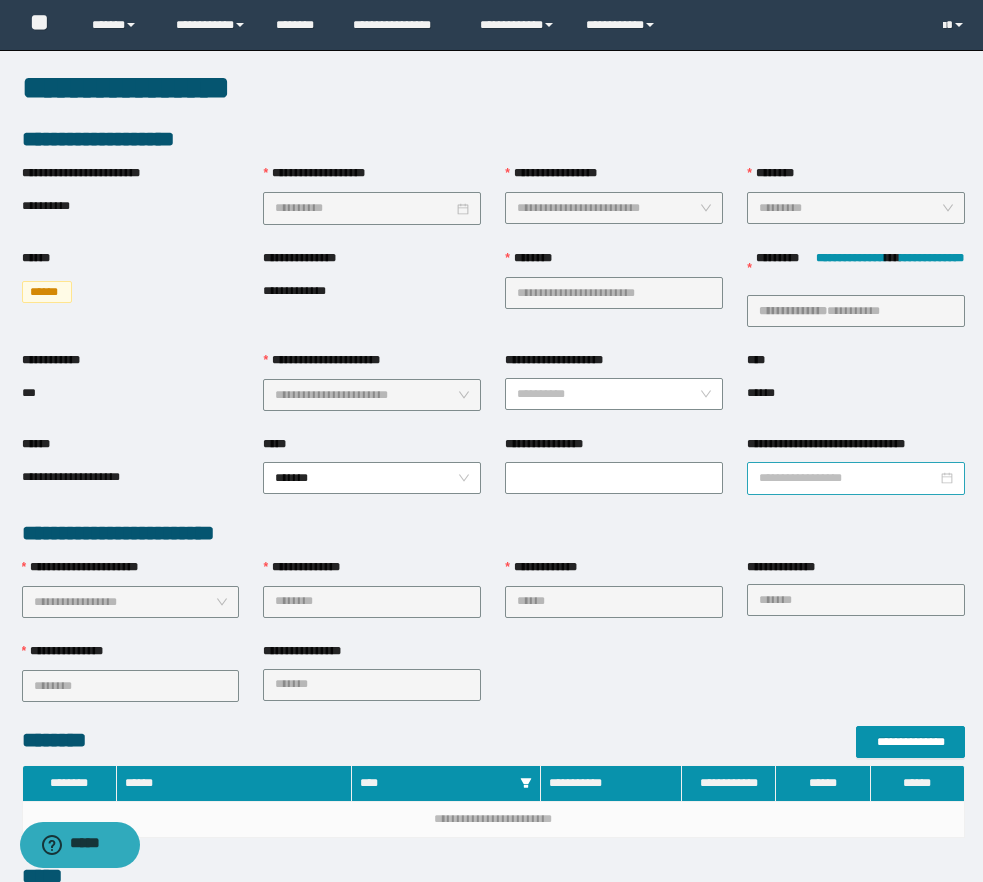 click at bounding box center (856, 478) 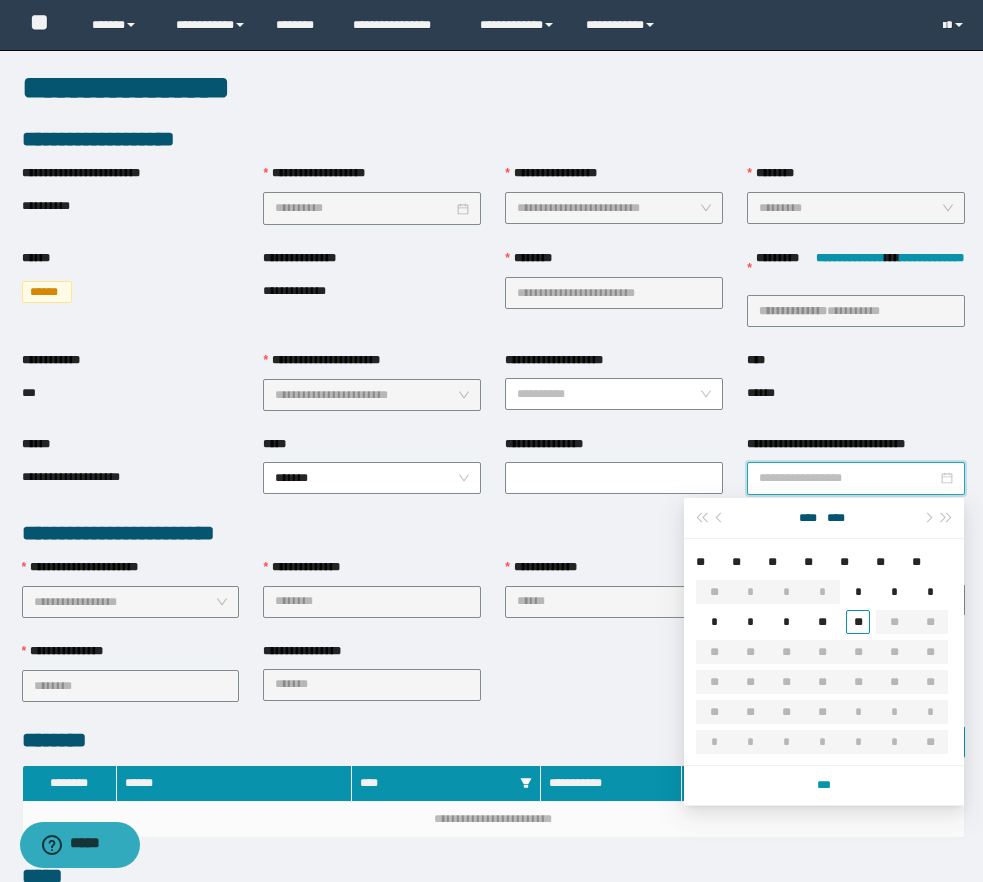 click on "**********" at bounding box center [848, 478] 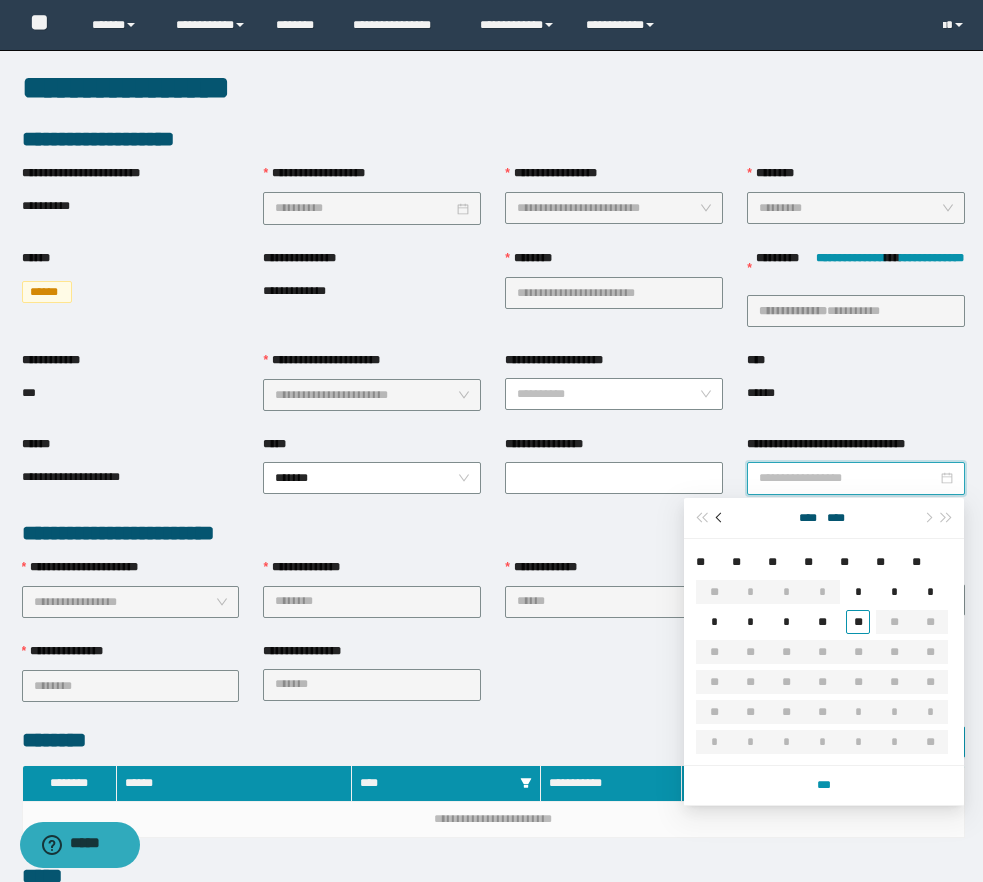 click at bounding box center (720, 518) 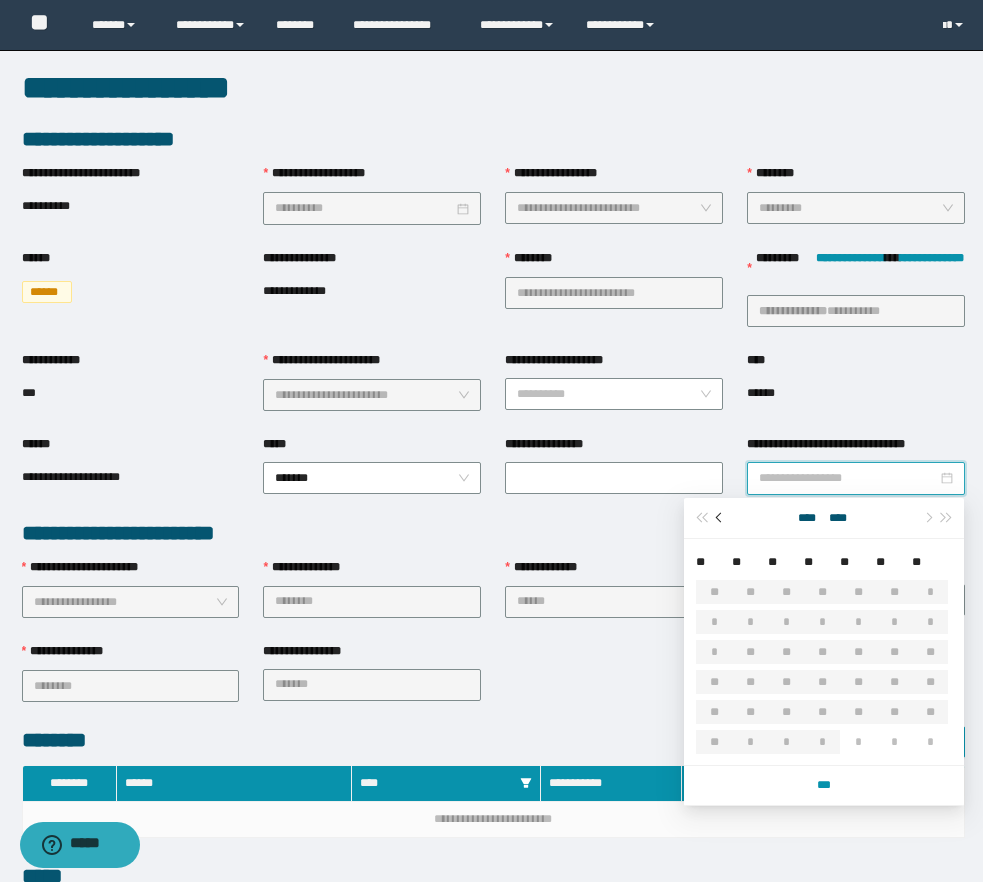 click at bounding box center (720, 518) 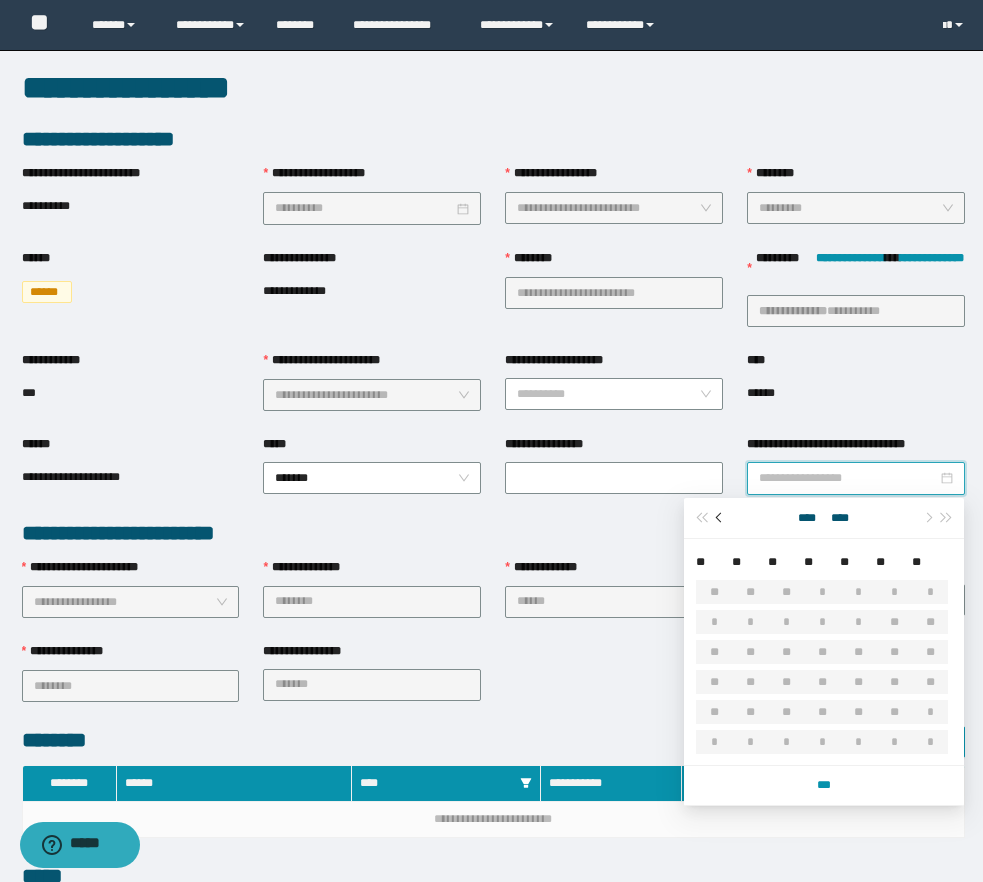 click at bounding box center (720, 518) 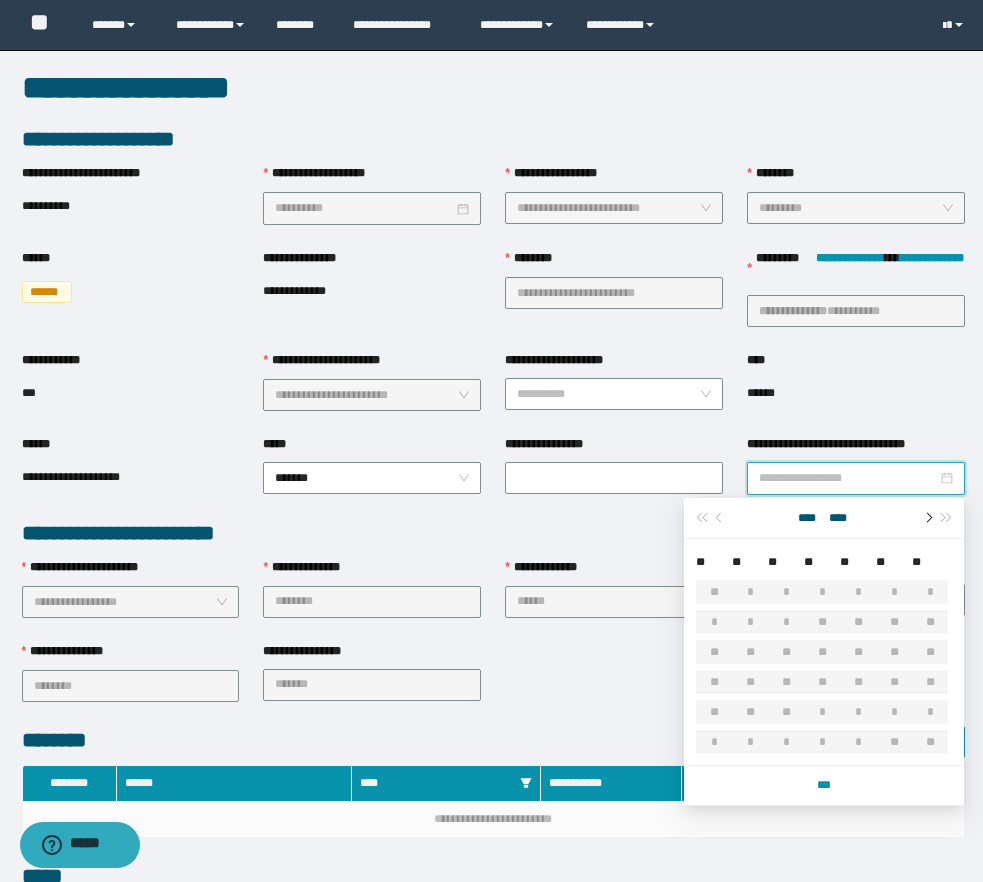 click at bounding box center (927, 518) 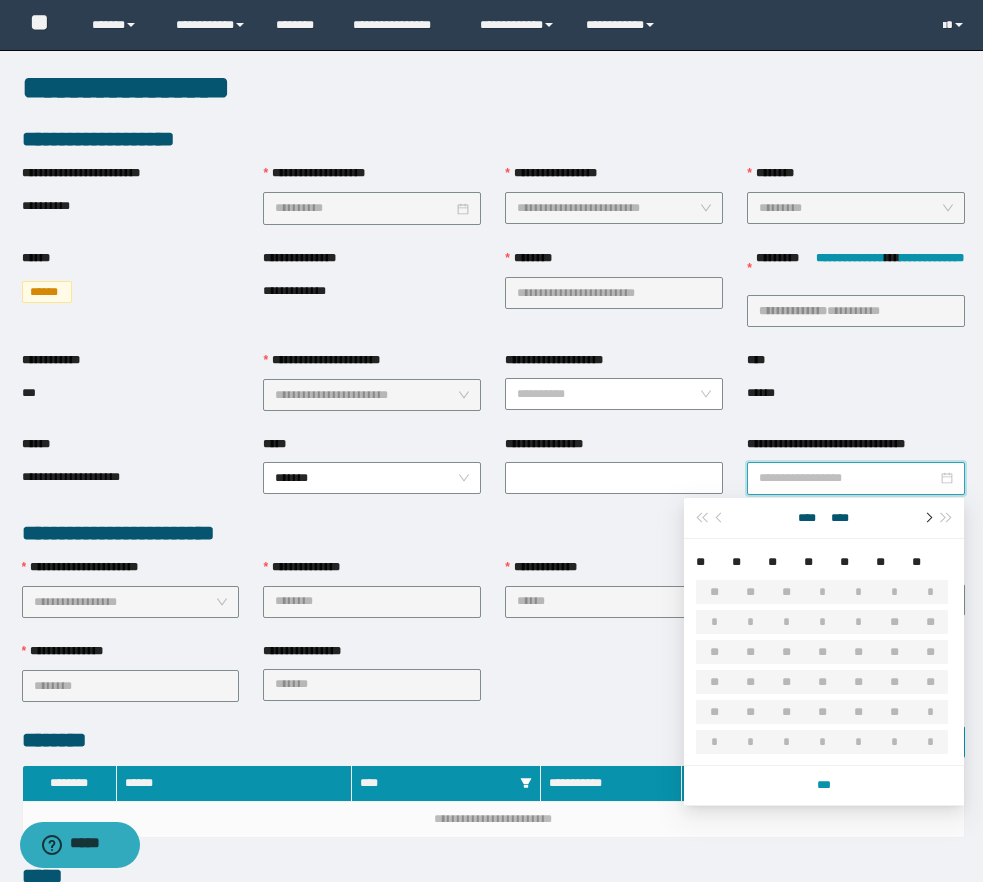 click at bounding box center [927, 518] 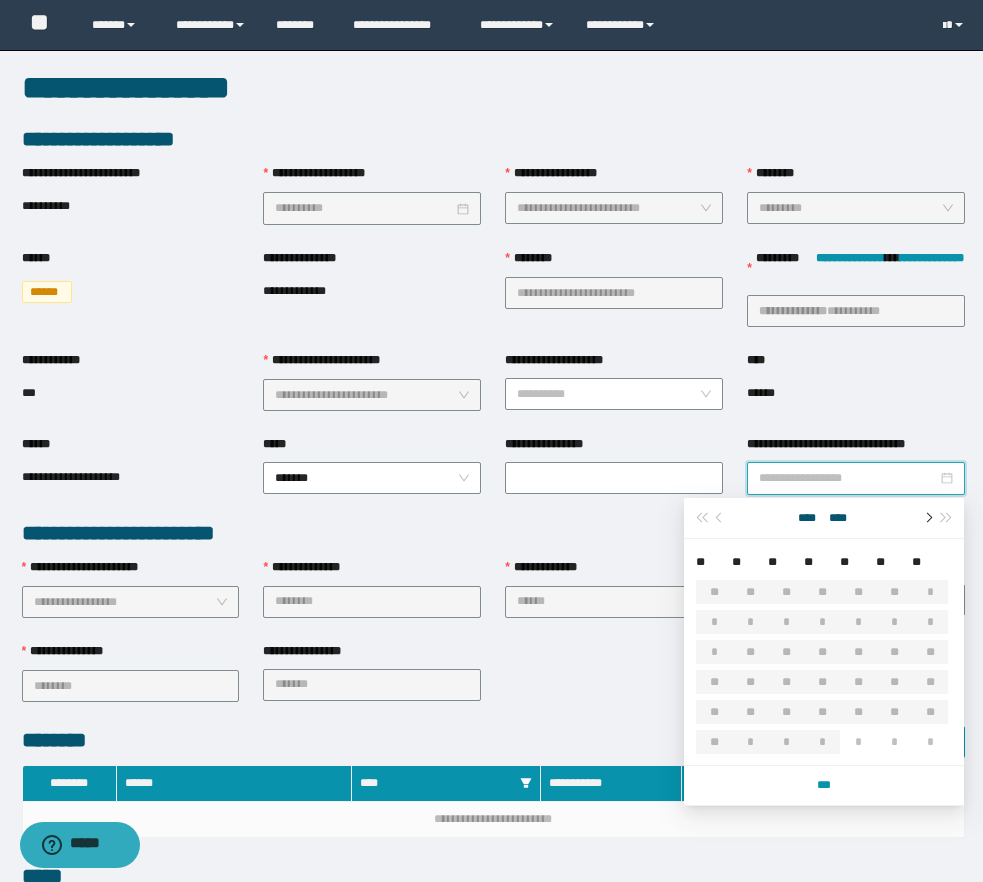 click at bounding box center (927, 518) 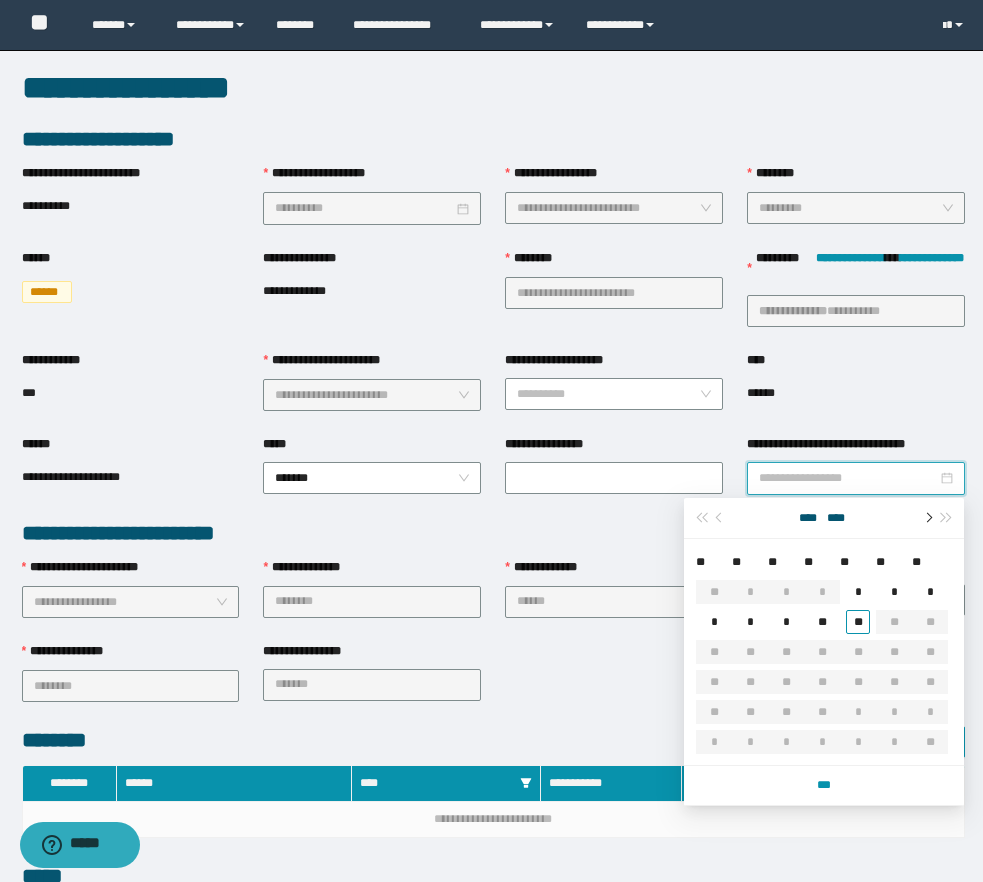 click at bounding box center [927, 518] 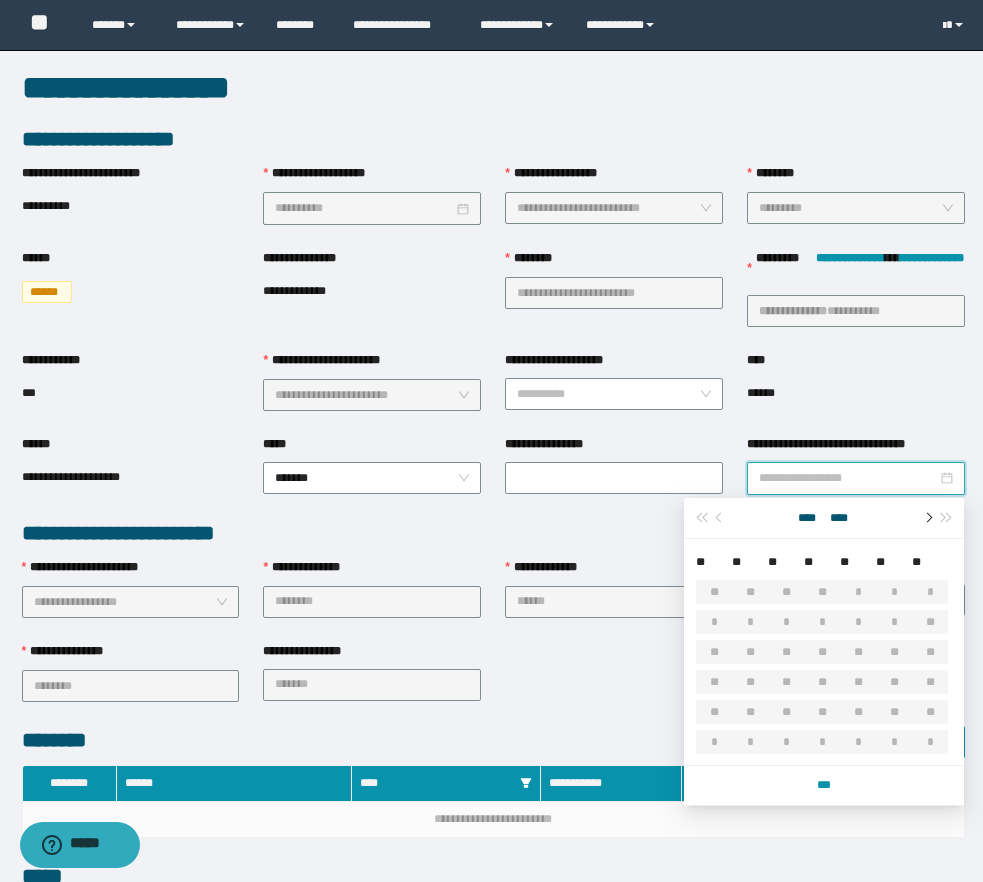 click at bounding box center [927, 518] 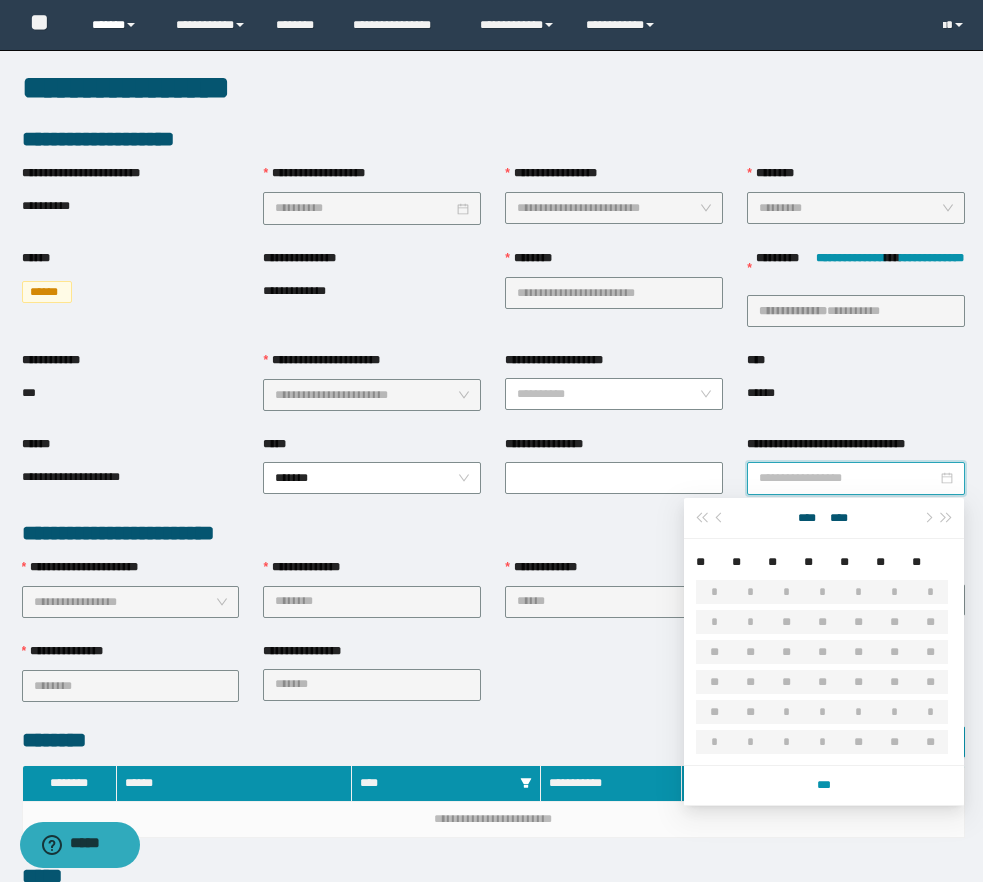 click on "******" at bounding box center (119, 25) 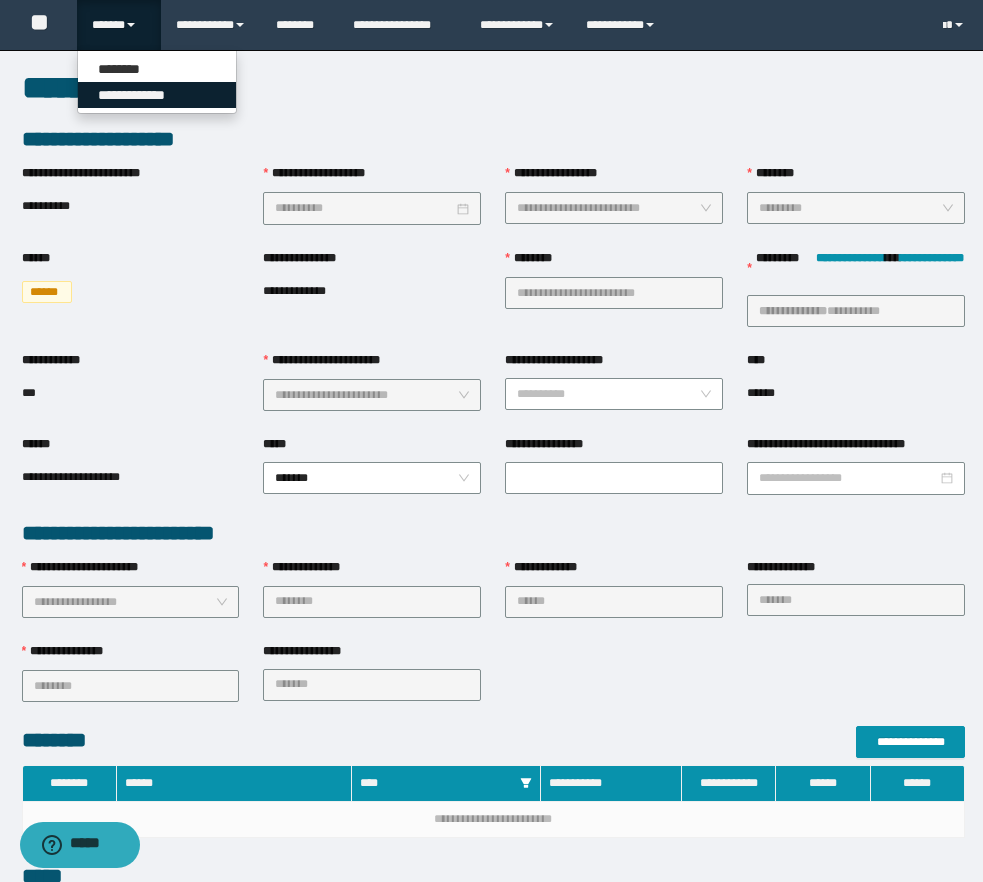 click on "**********" at bounding box center (157, 95) 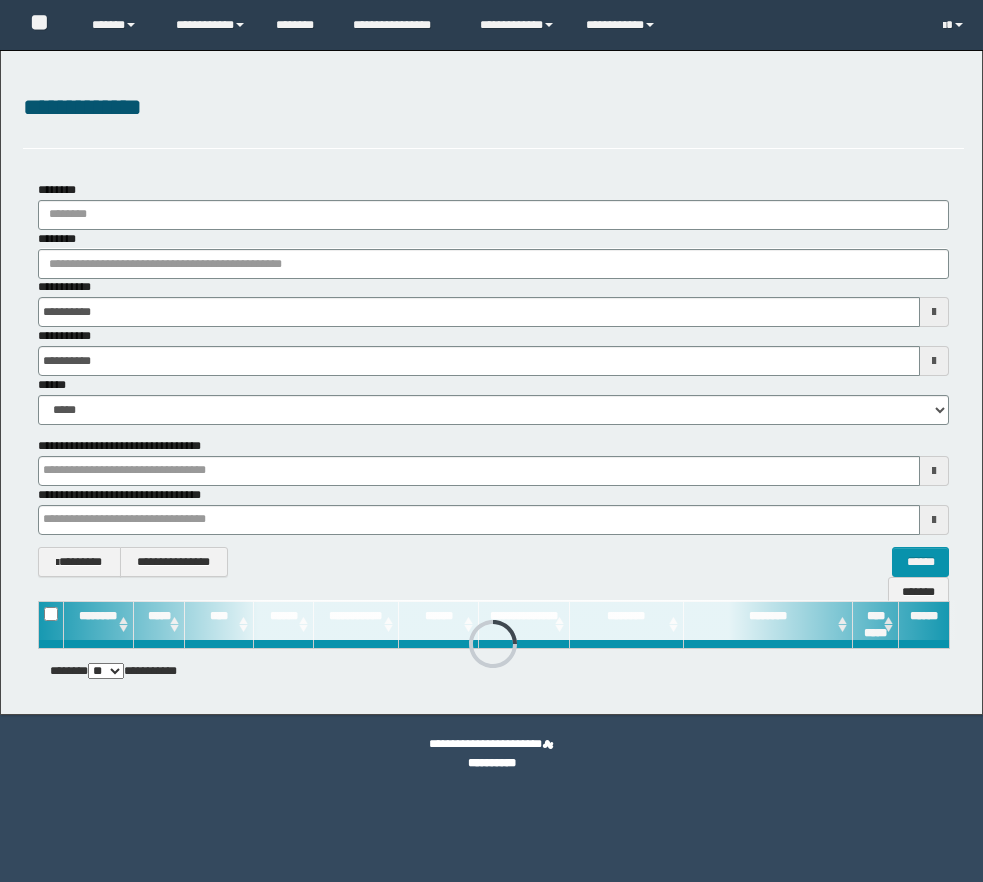 scroll, scrollTop: 0, scrollLeft: 0, axis: both 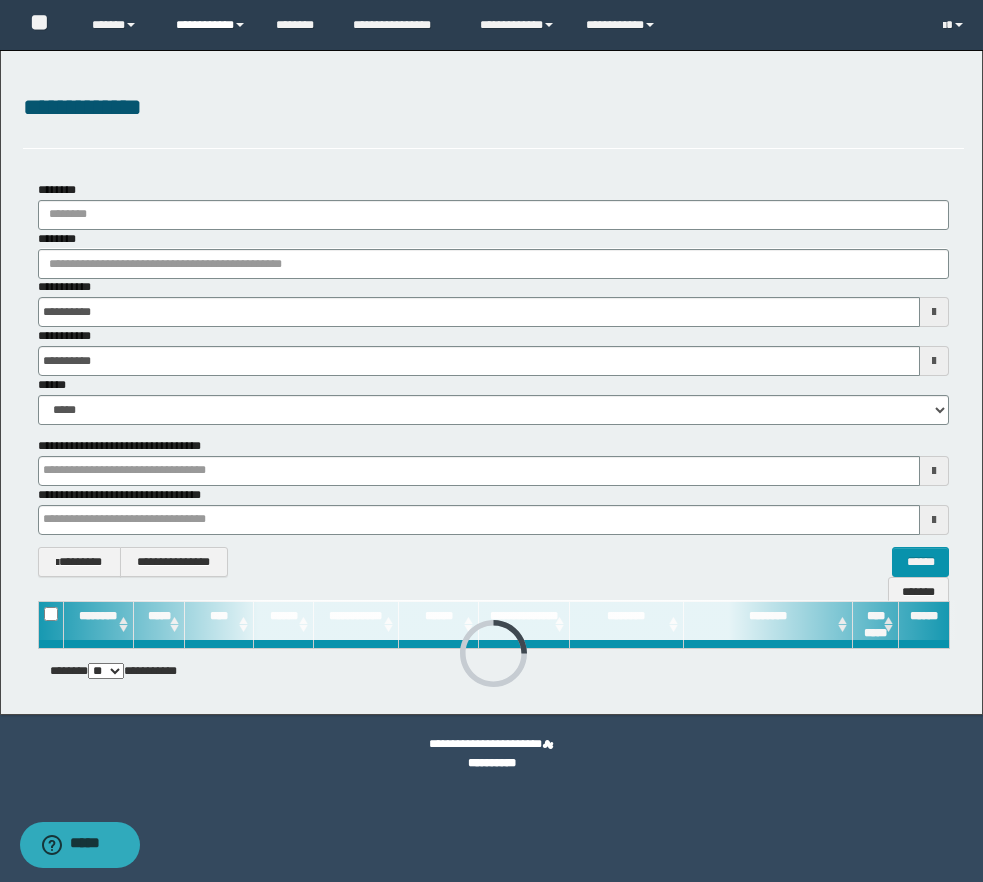 click on "**********" at bounding box center [211, 25] 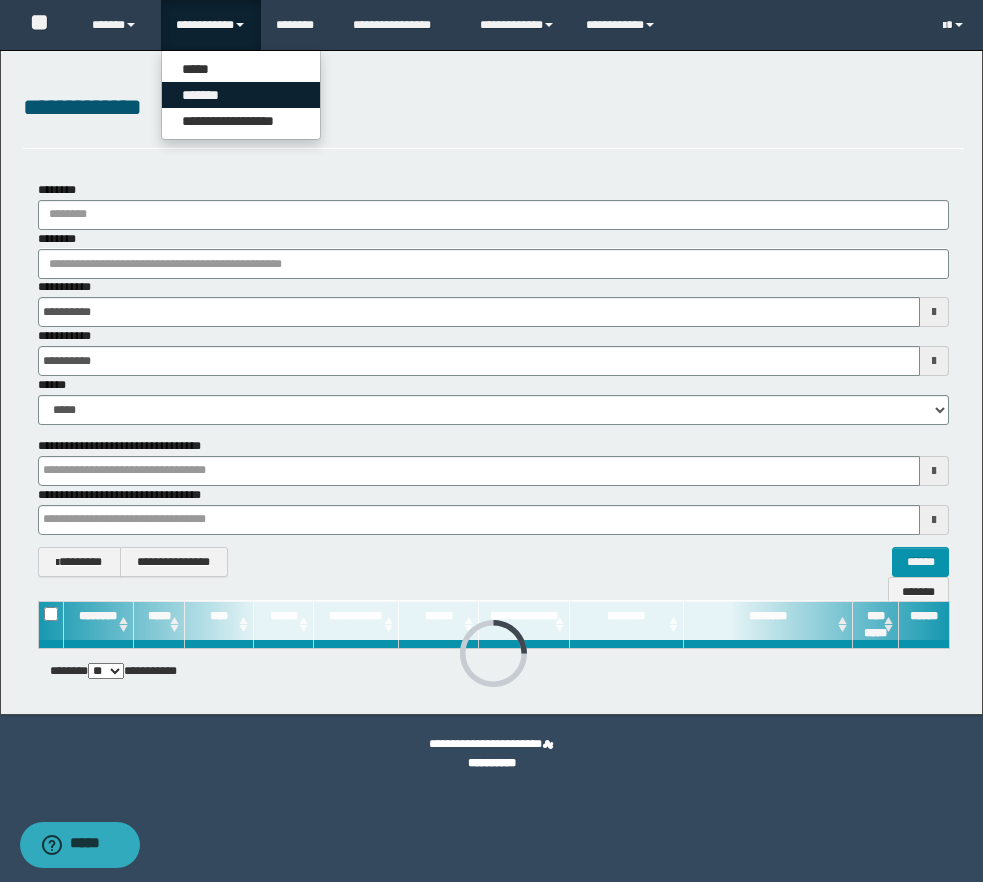 click on "*******" at bounding box center (241, 95) 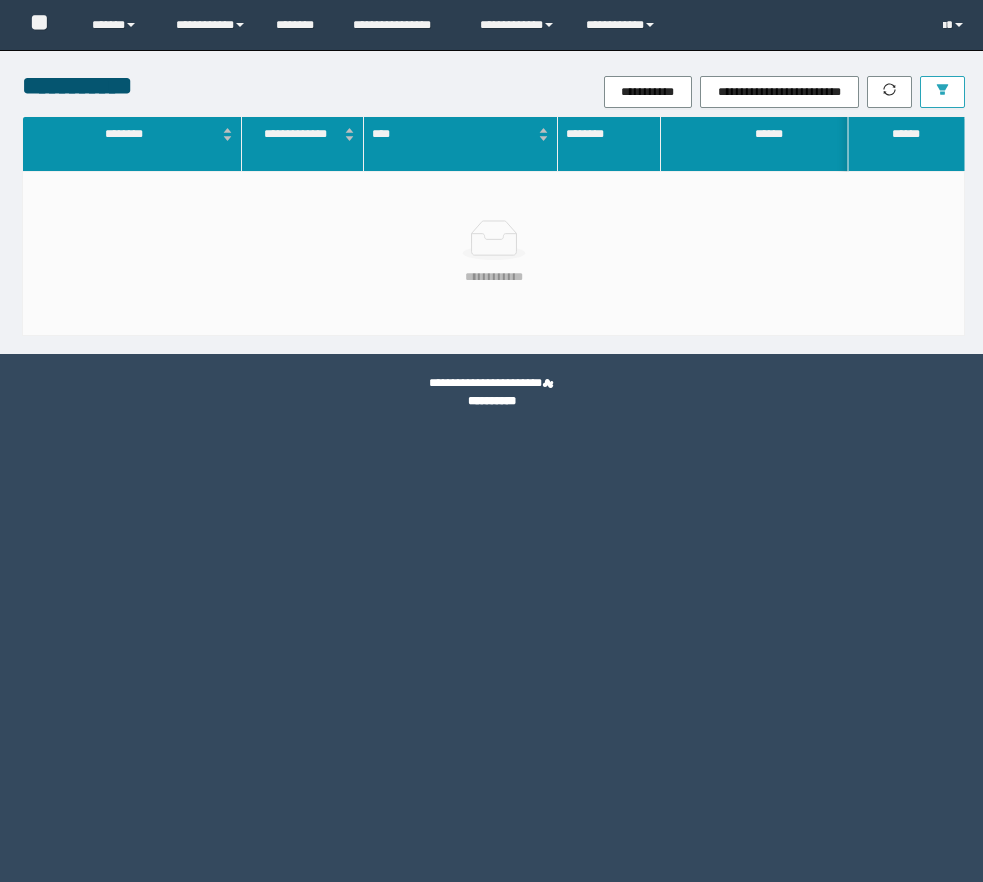 scroll, scrollTop: 0, scrollLeft: 0, axis: both 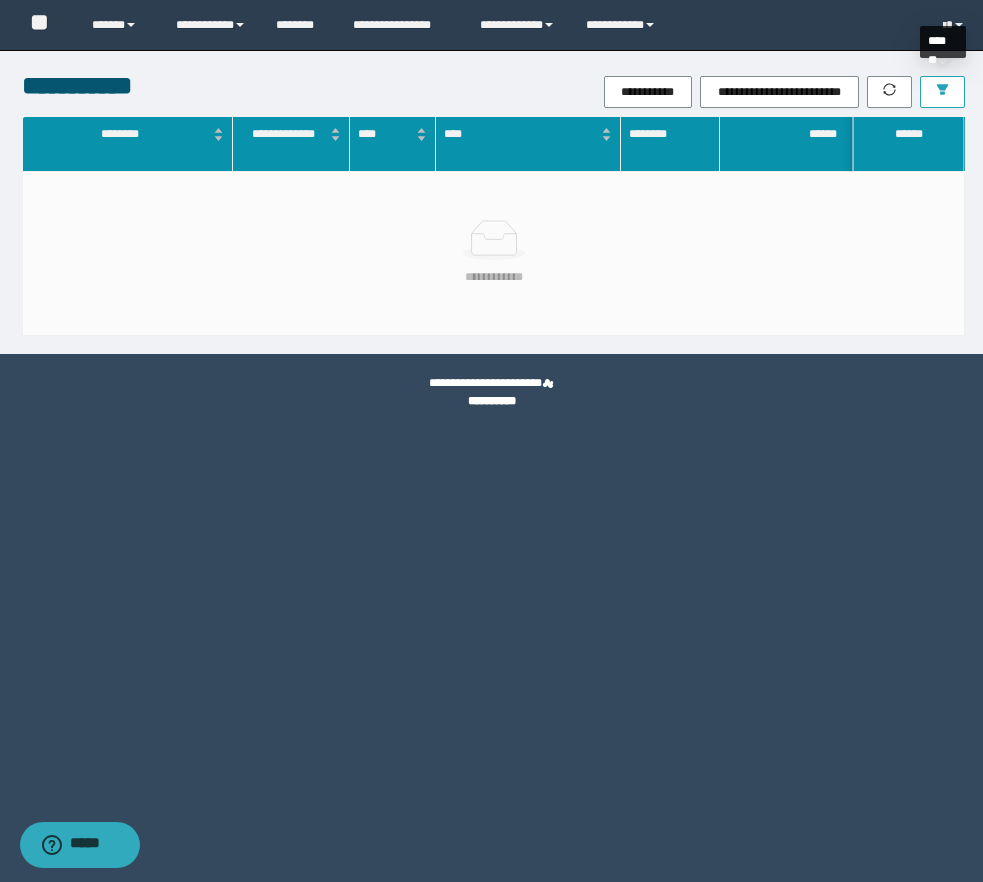click 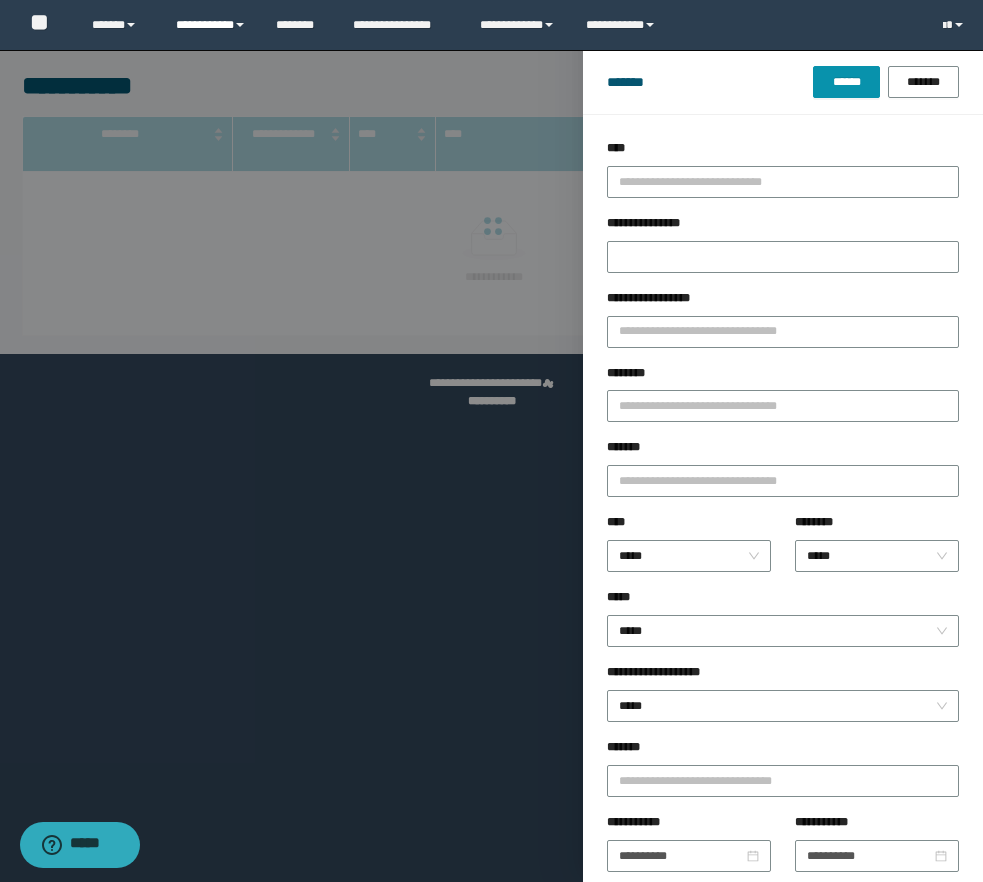 click on "**********" at bounding box center (211, 25) 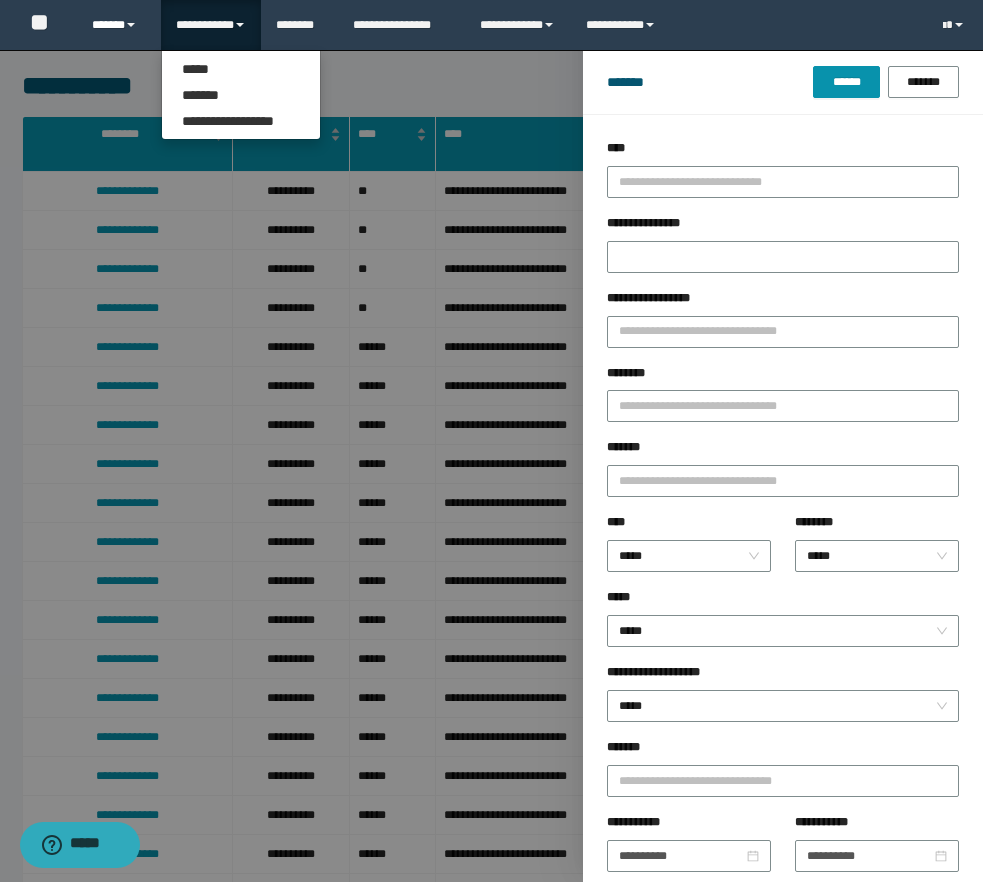 click on "******" at bounding box center (119, 25) 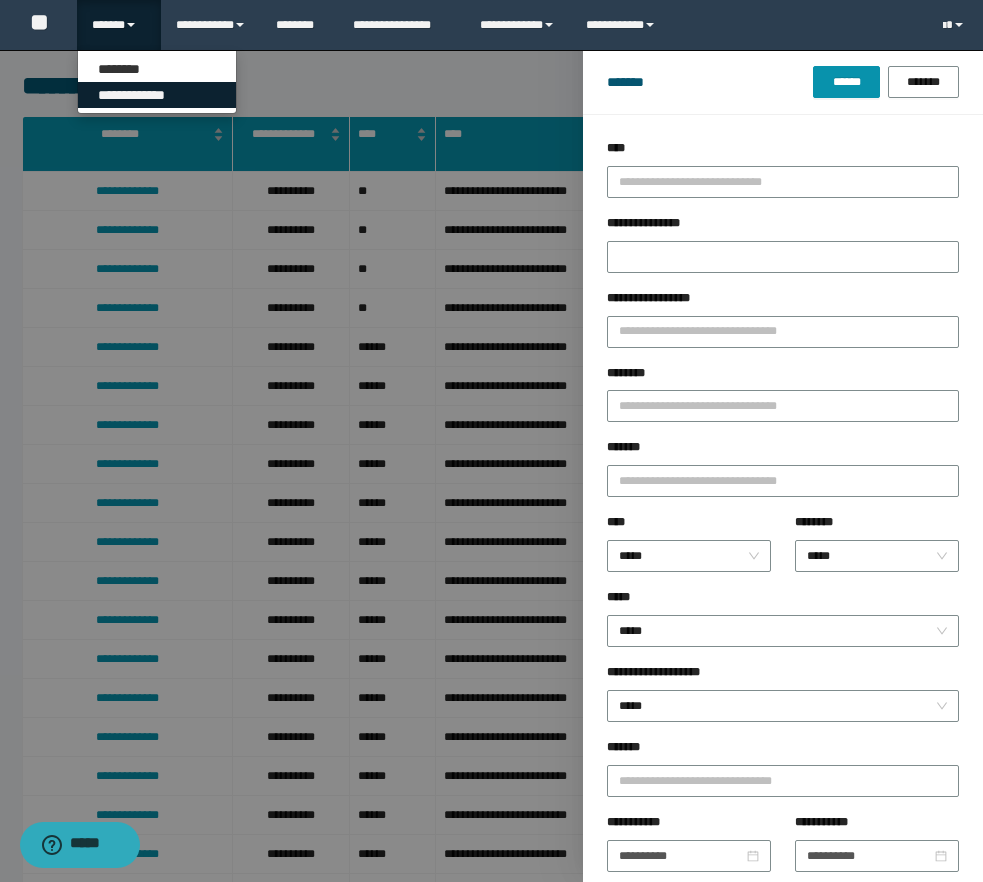 click on "**********" at bounding box center [157, 95] 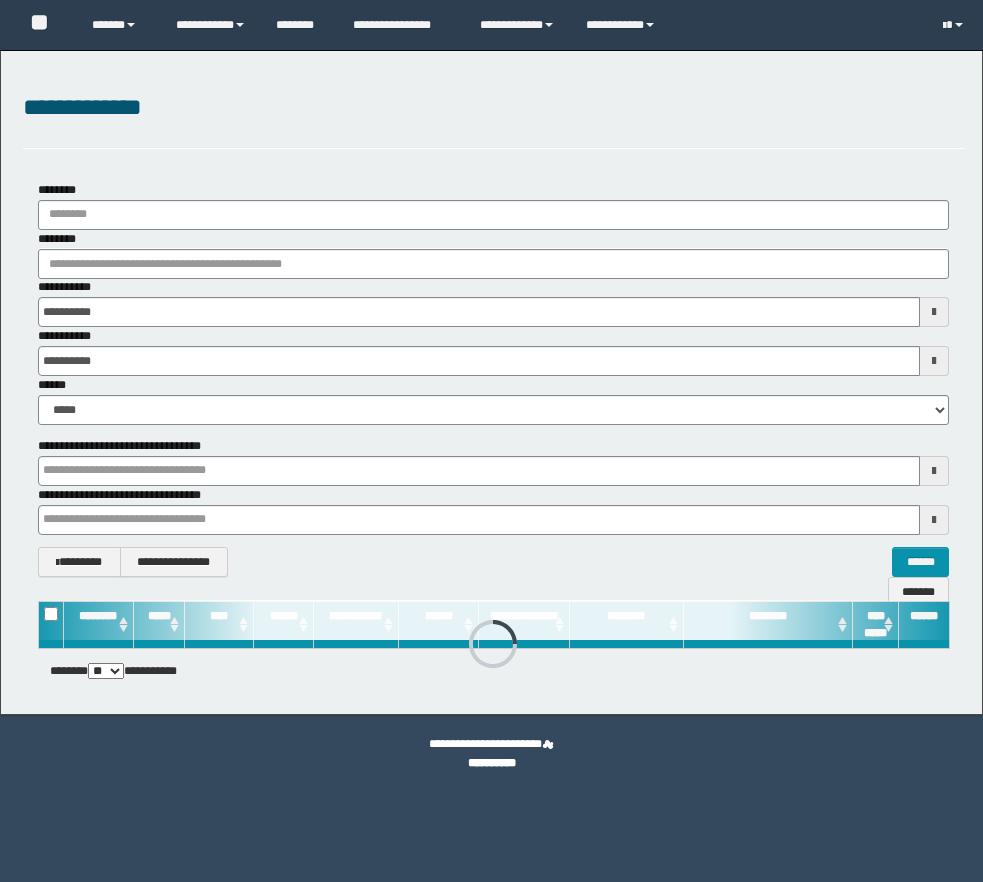 scroll, scrollTop: 0, scrollLeft: 0, axis: both 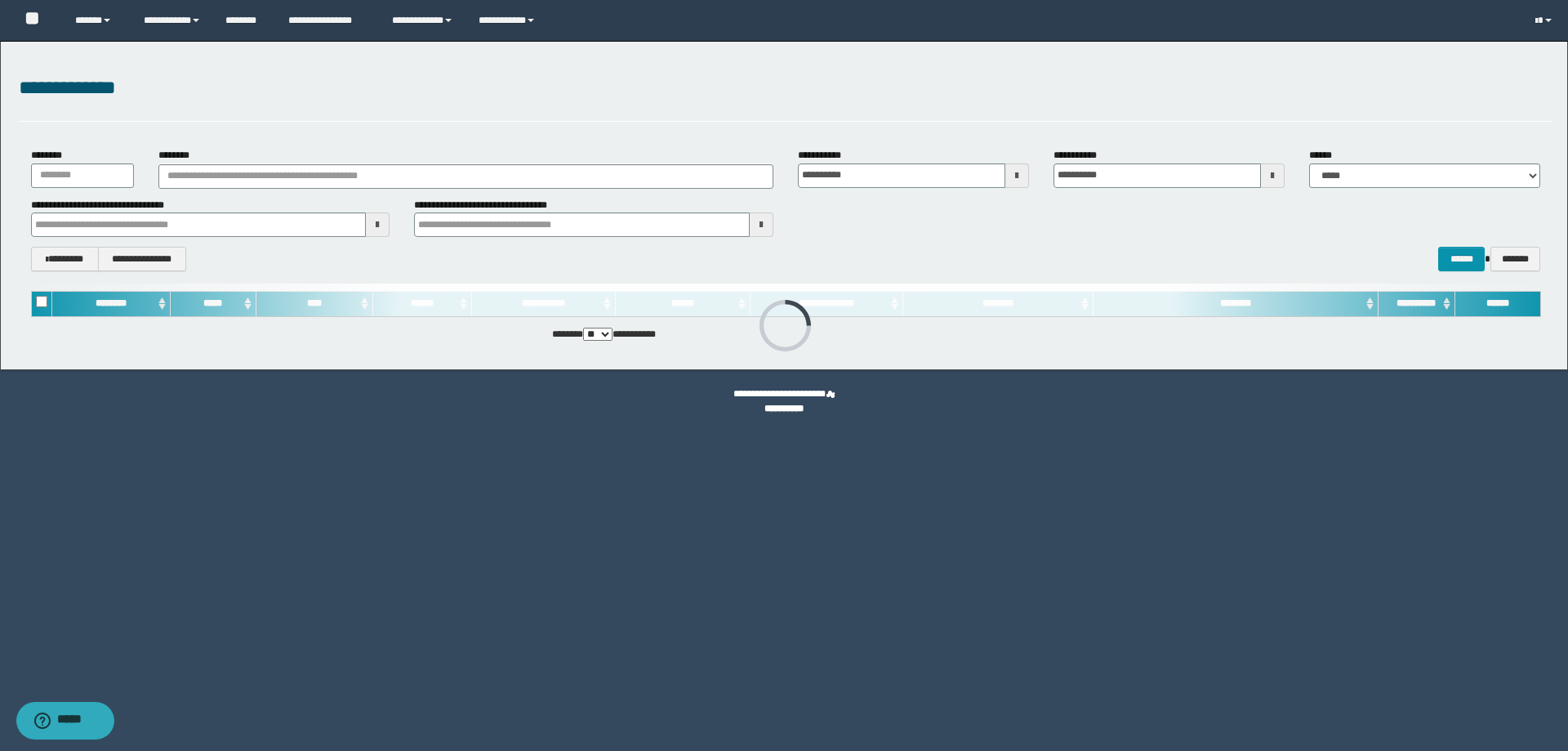click on "********" at bounding box center (466, 168) 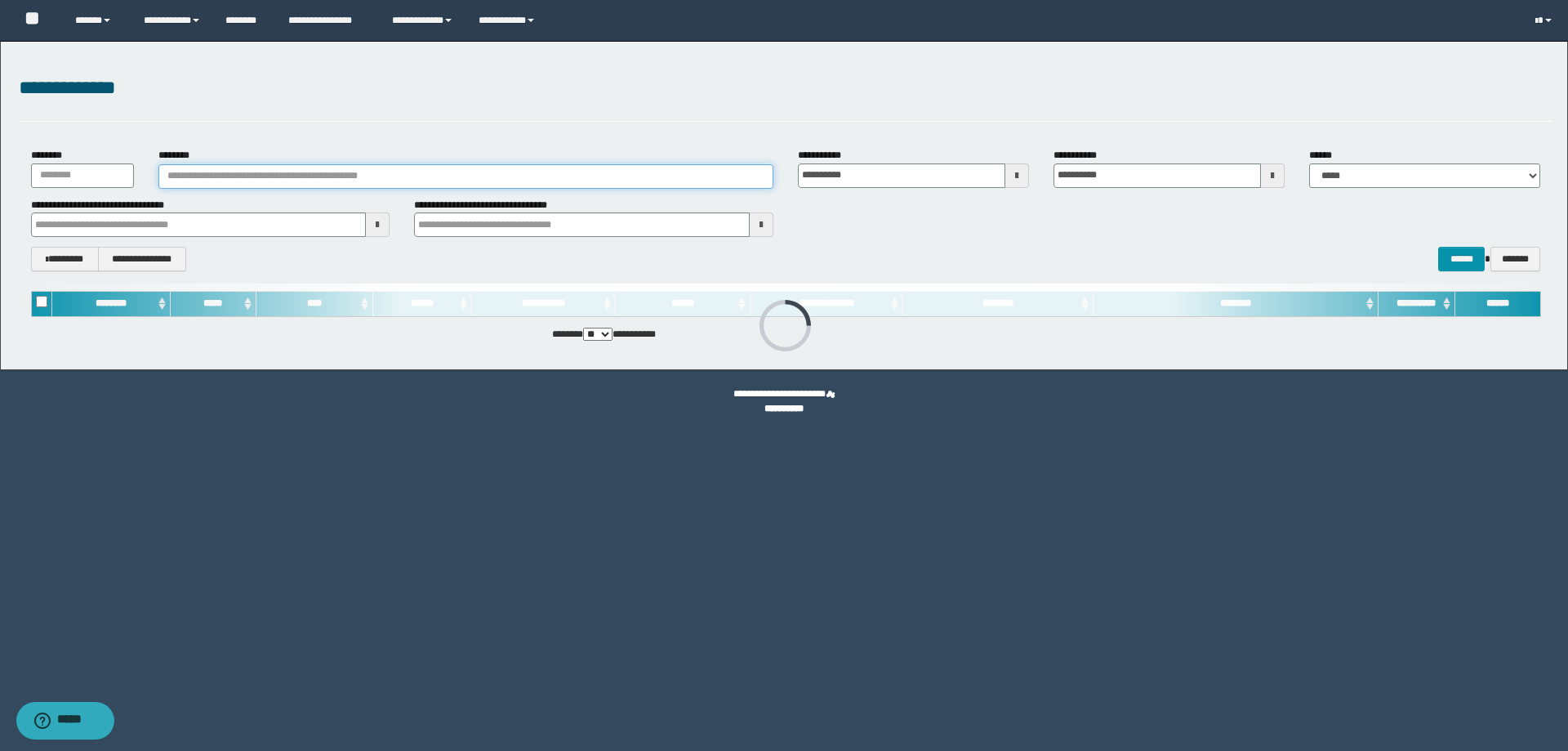 click on "********" at bounding box center (466, 177) 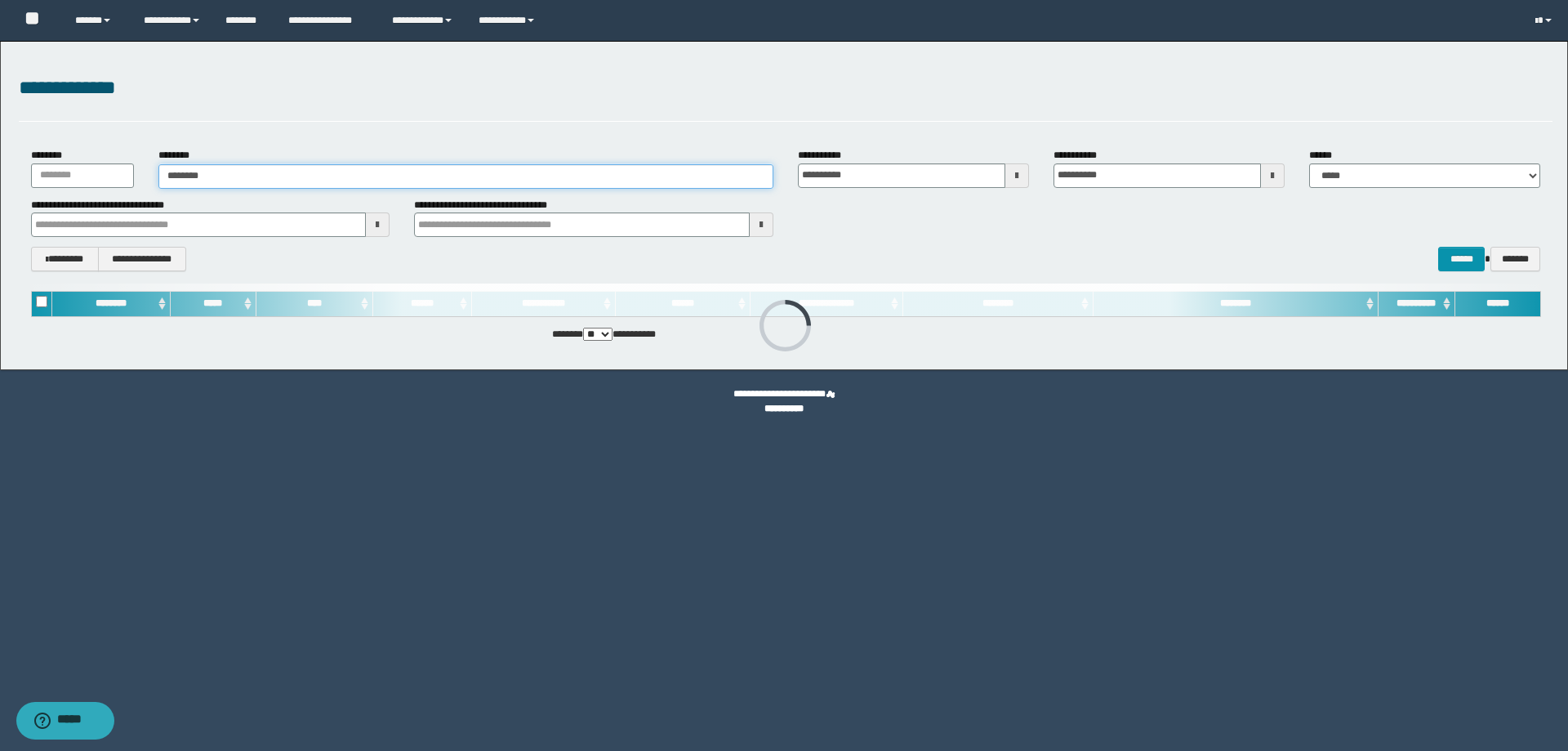 type on "********" 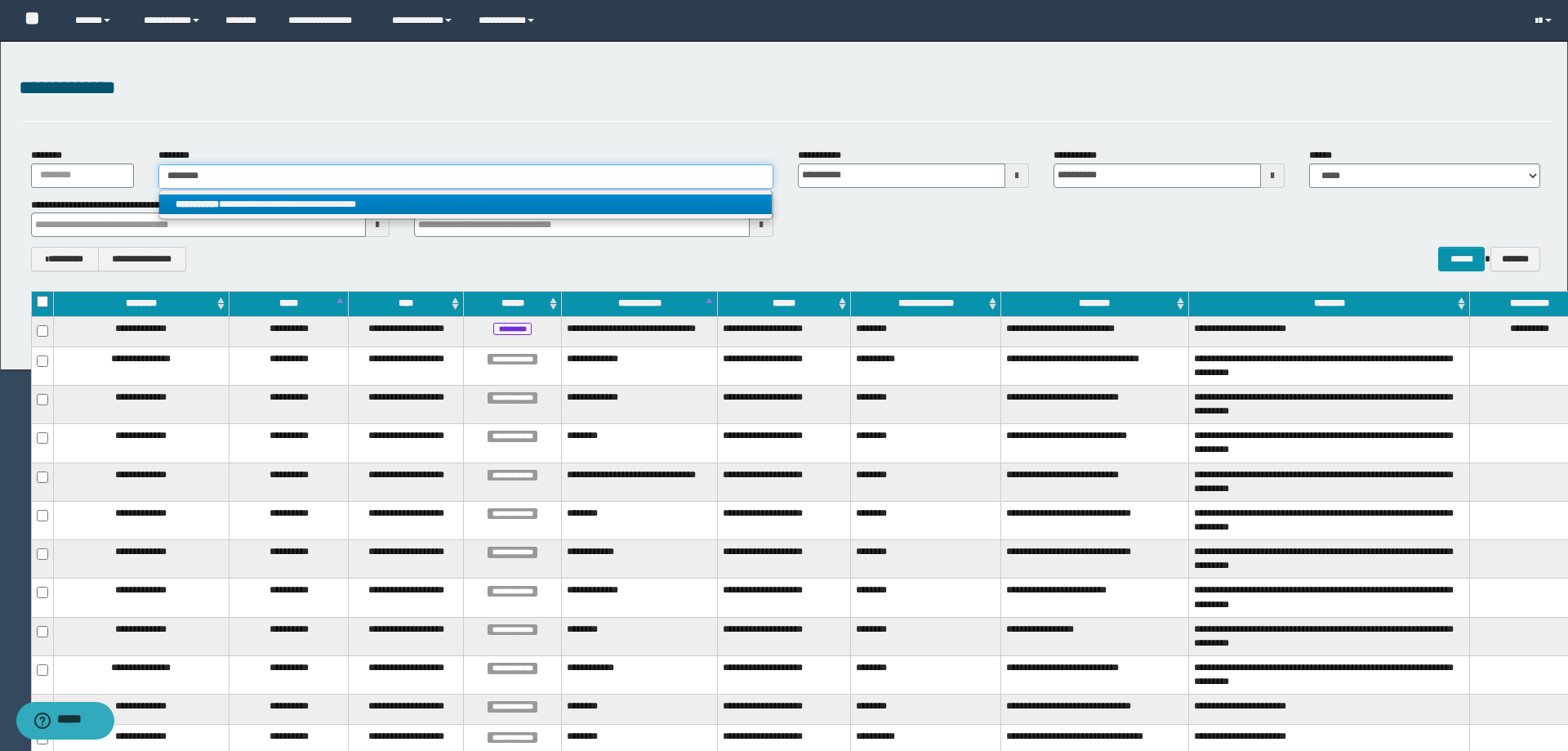 type on "**********" 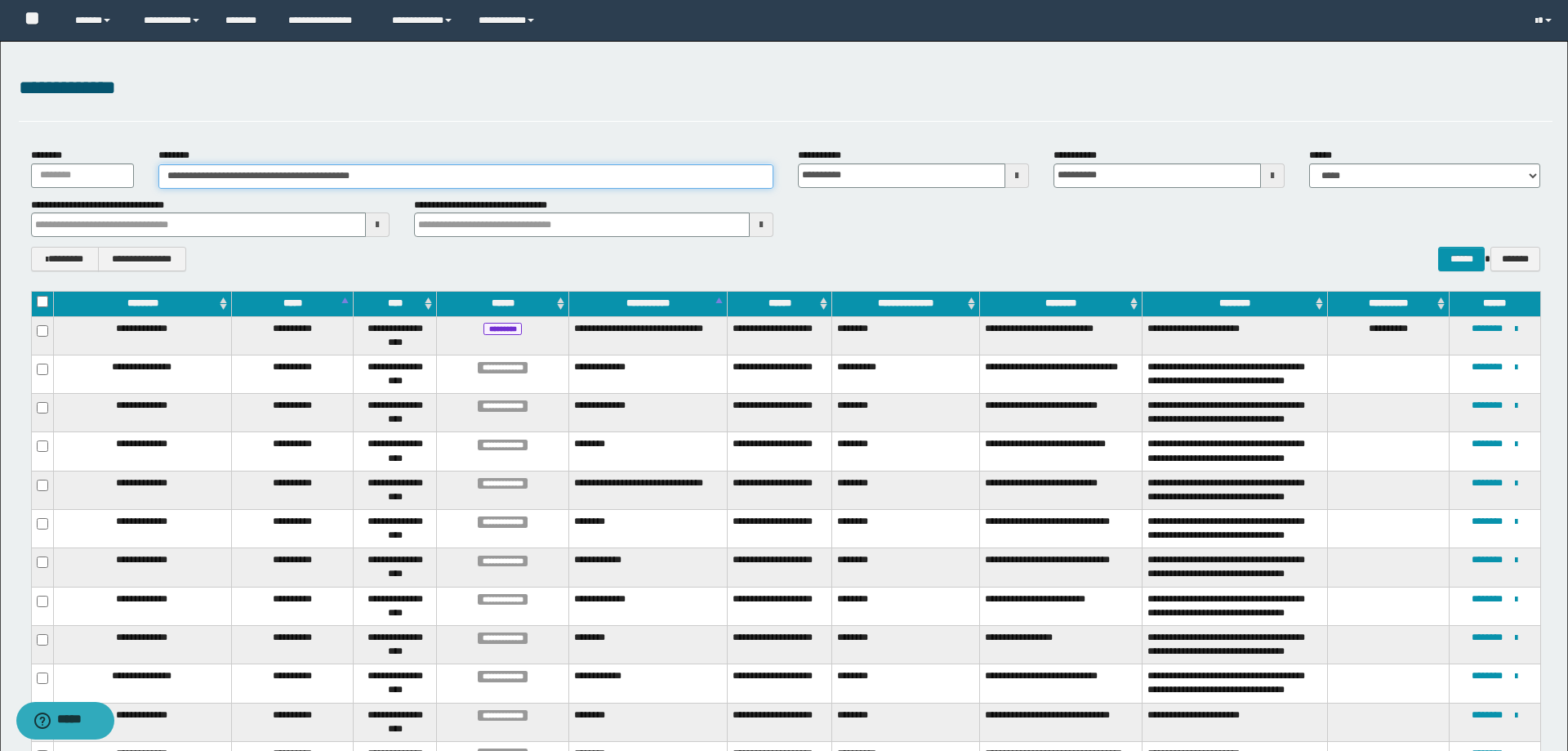 type on "**********" 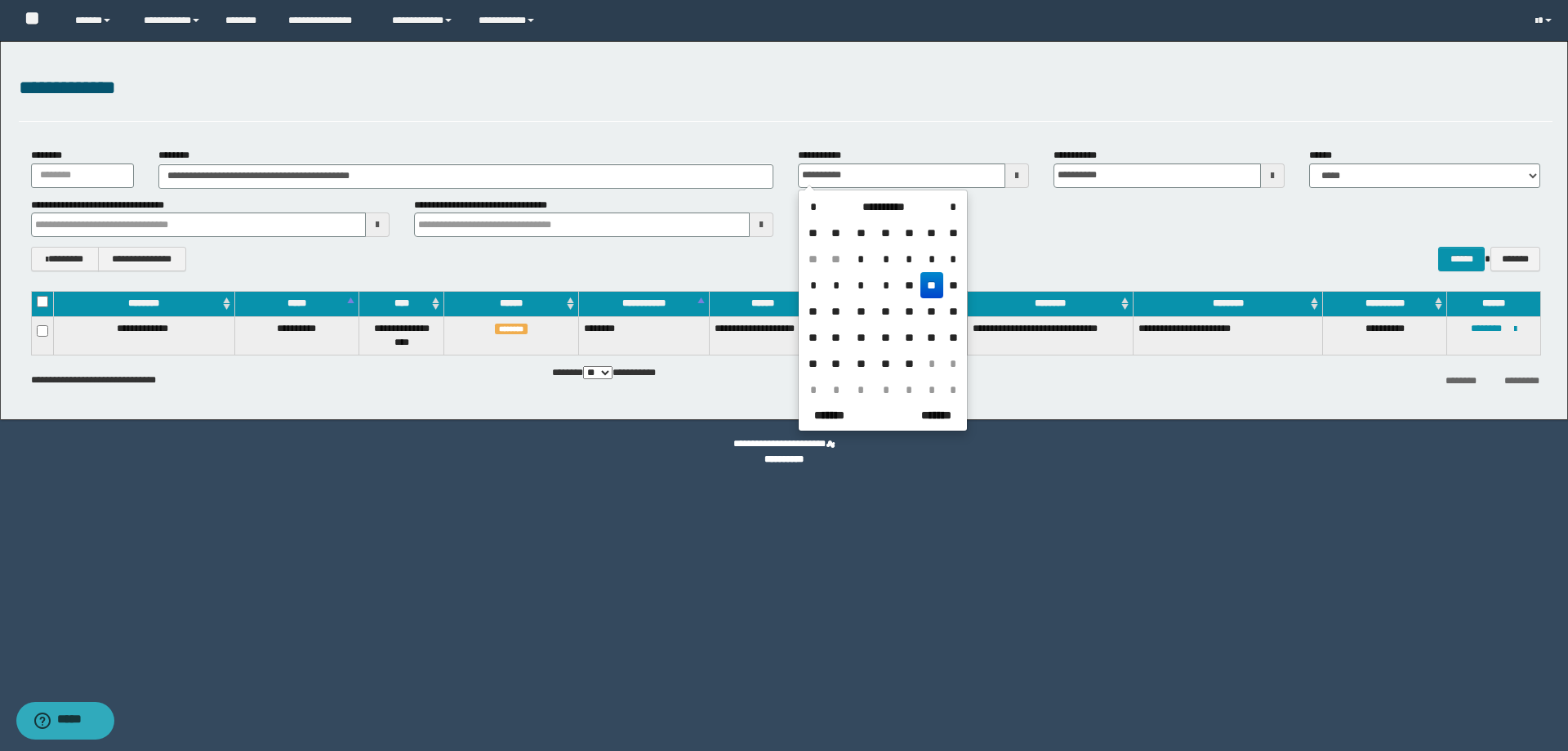 click on "**********" at bounding box center (142, 329) 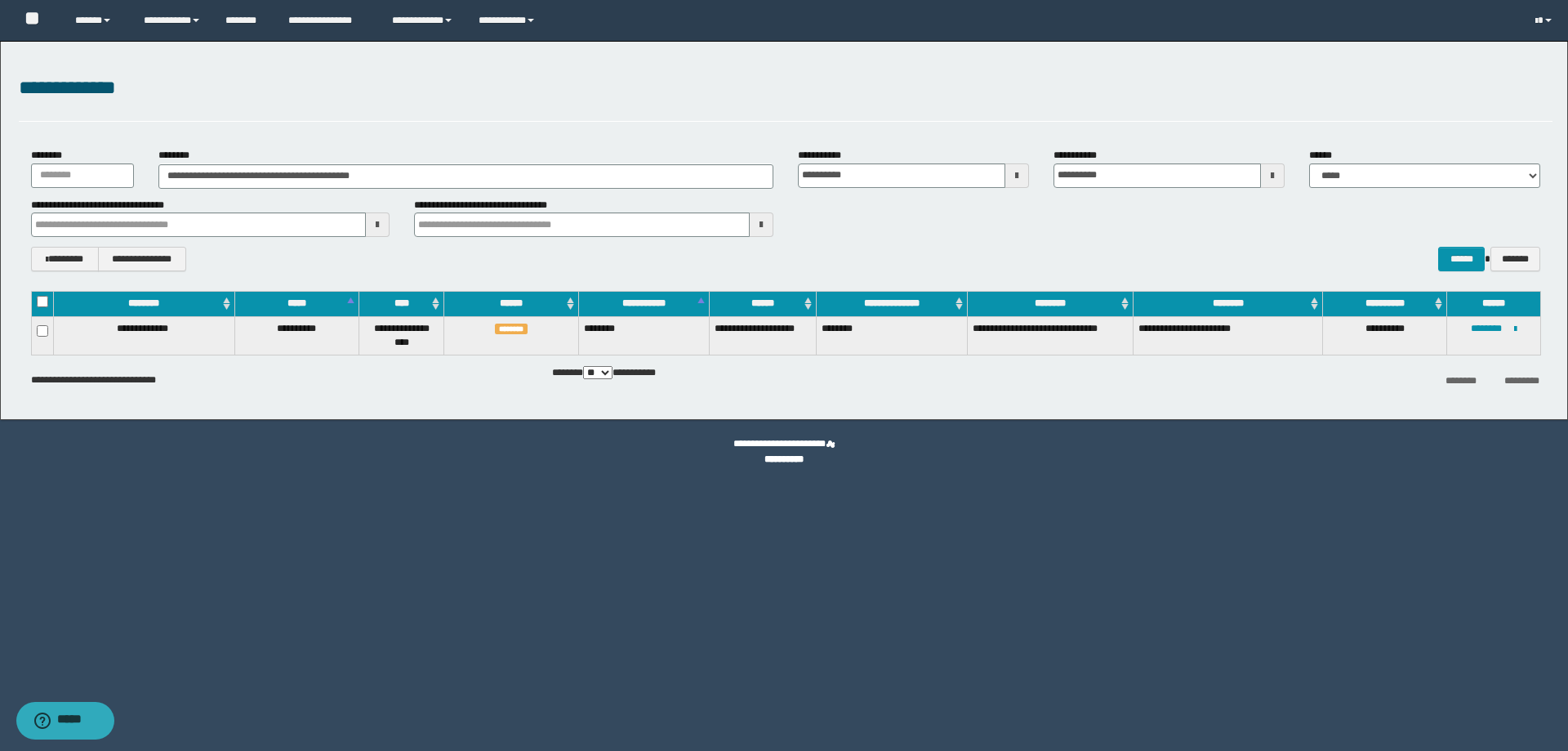 click on "**********" at bounding box center (142, 329) 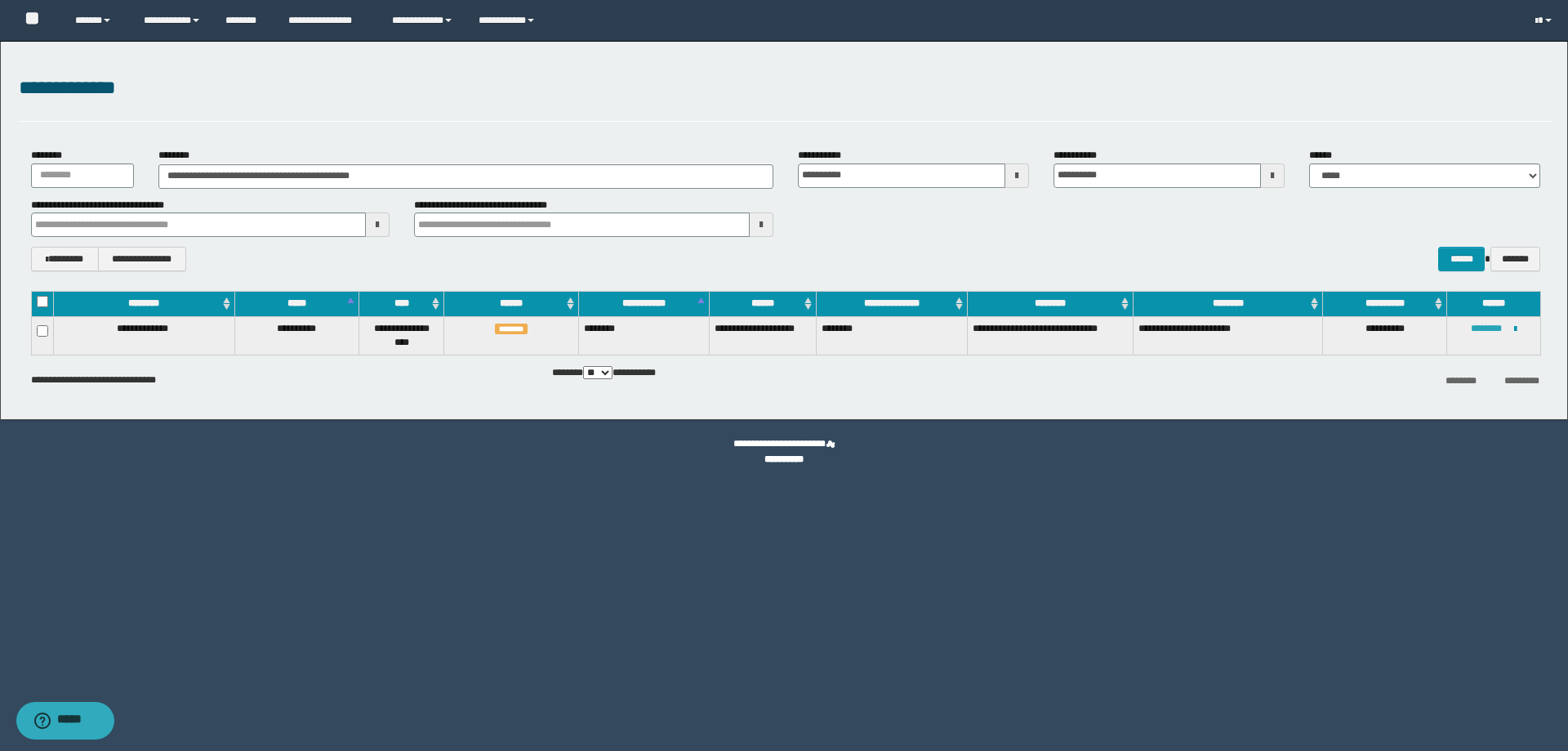 click on "********" at bounding box center (1486, 329) 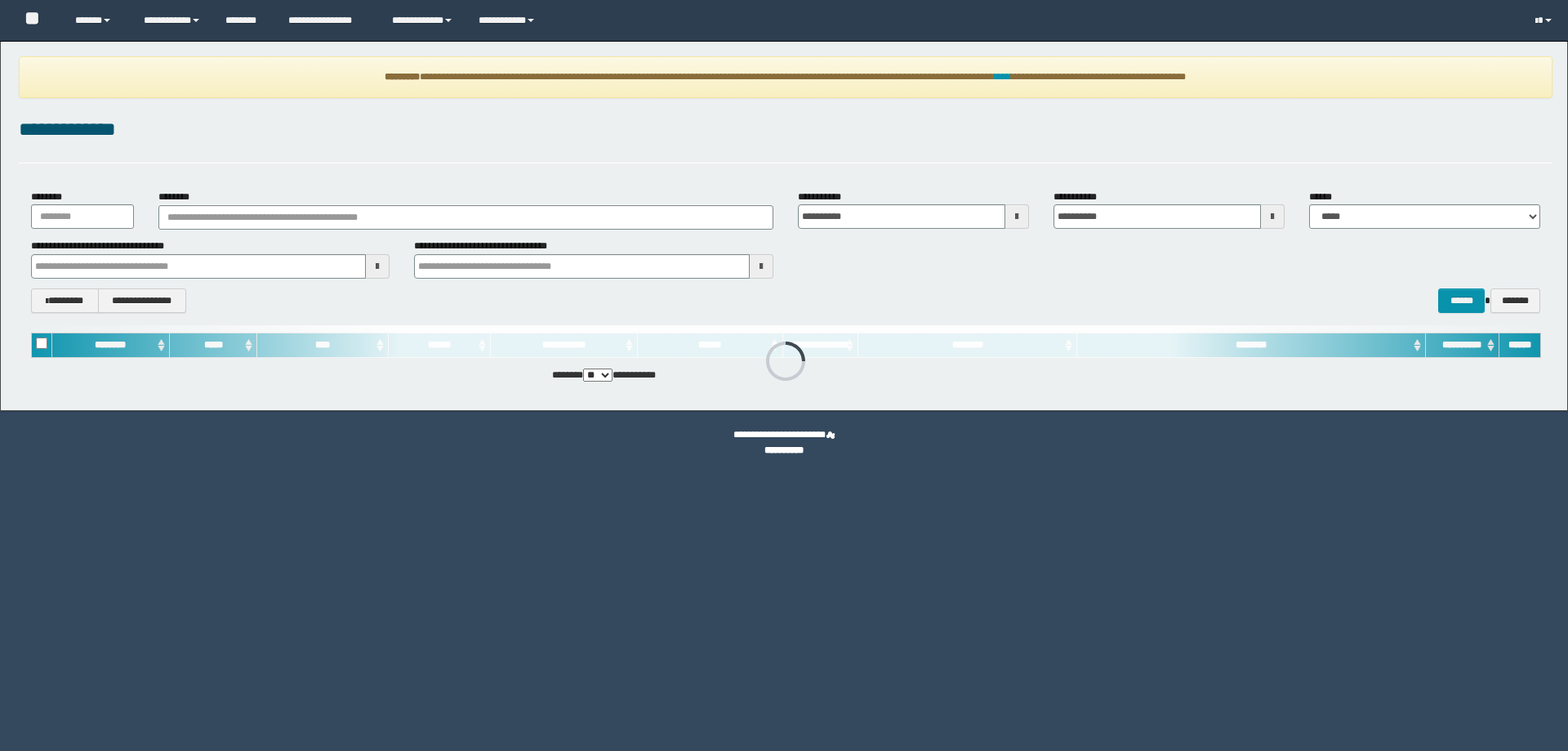 scroll, scrollTop: 0, scrollLeft: 0, axis: both 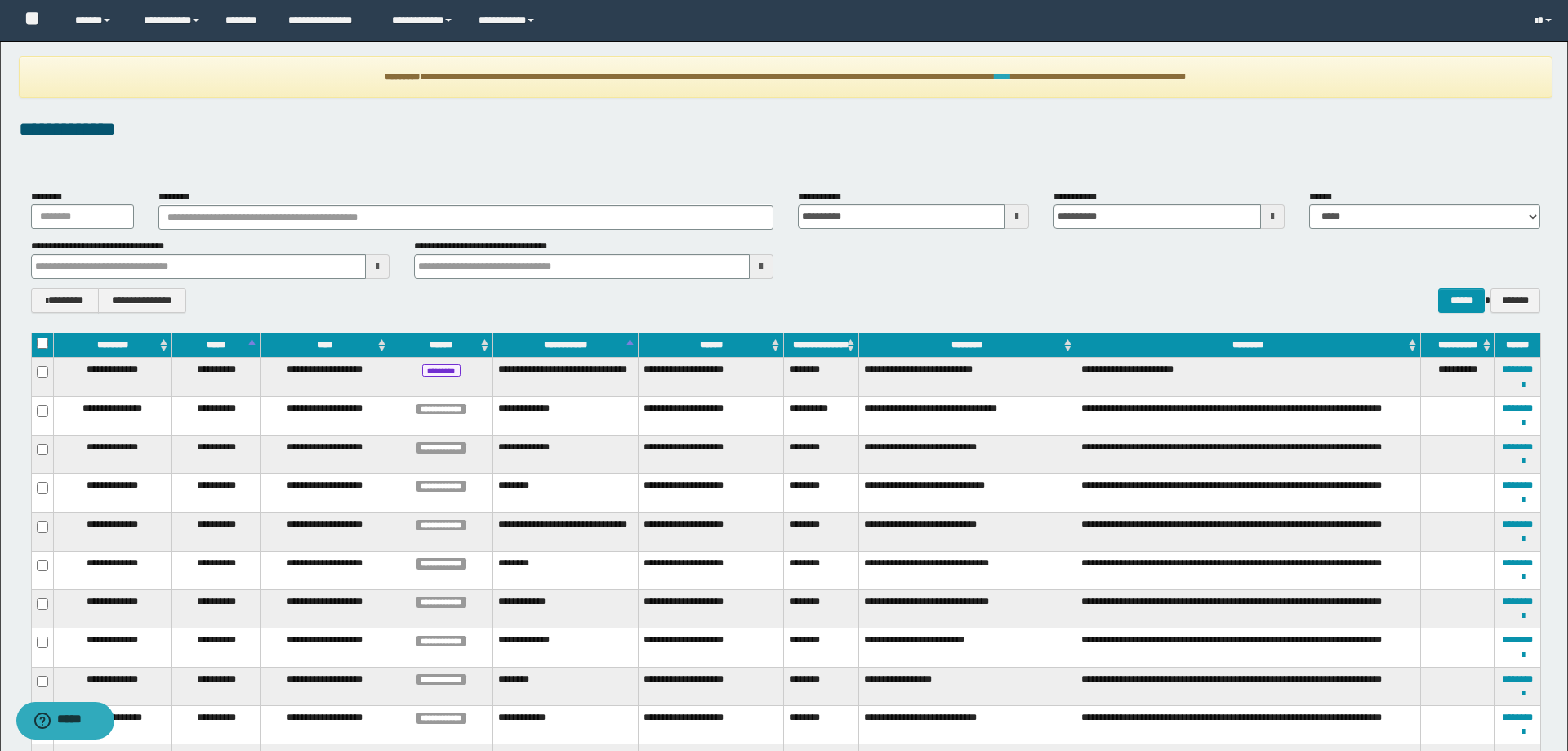 click on "****" at bounding box center (1003, 77) 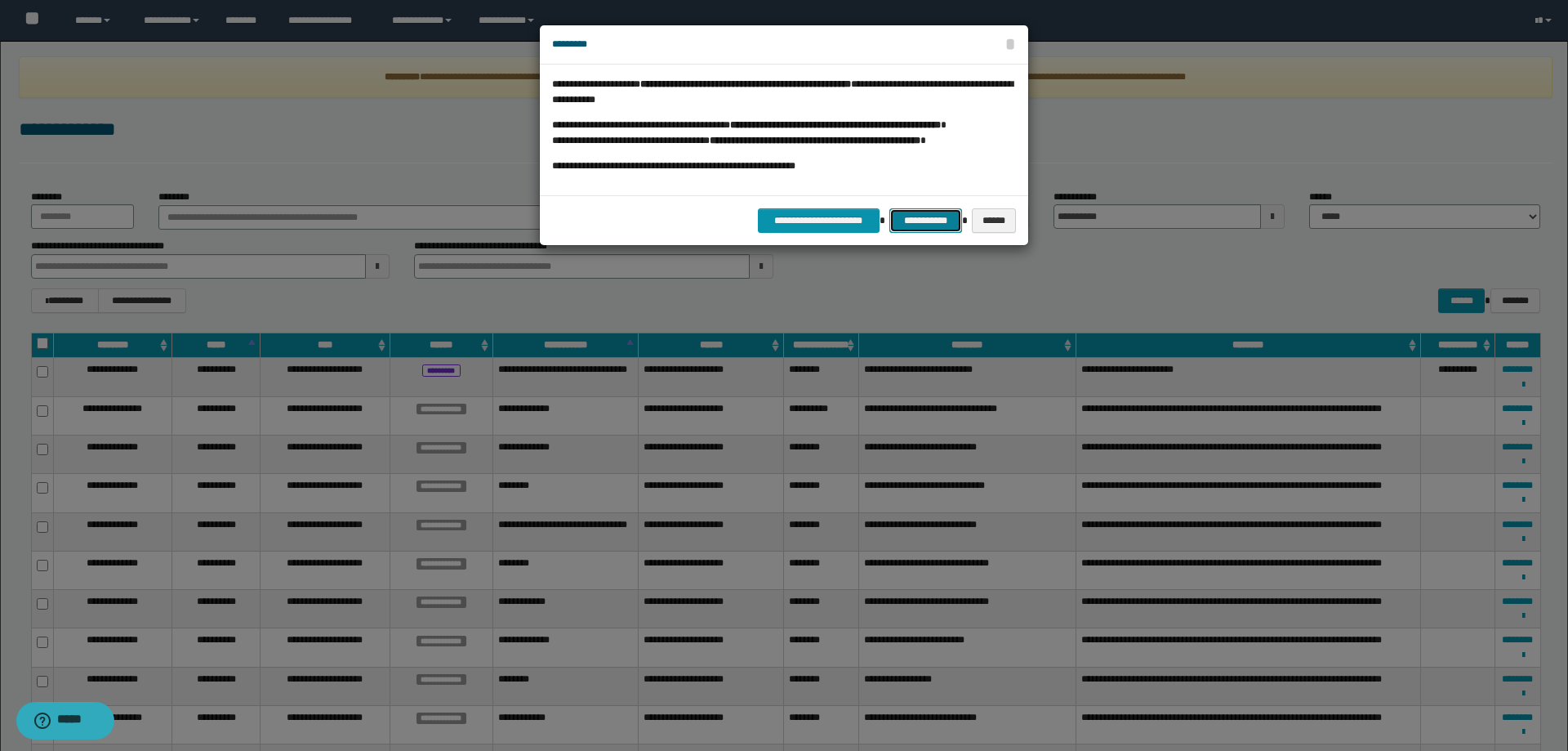 click on "**********" at bounding box center (925, 221) 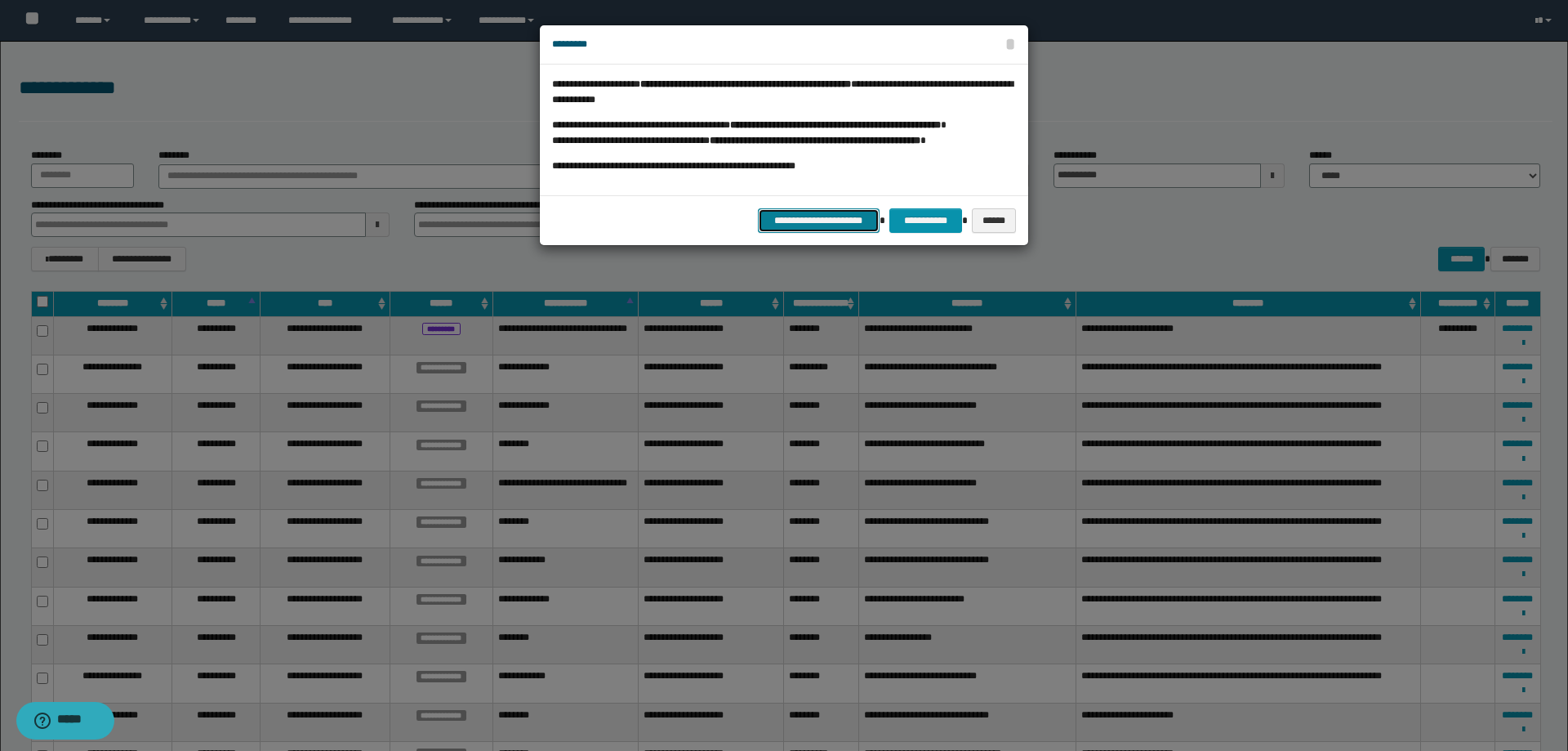 click on "**********" at bounding box center [818, 221] 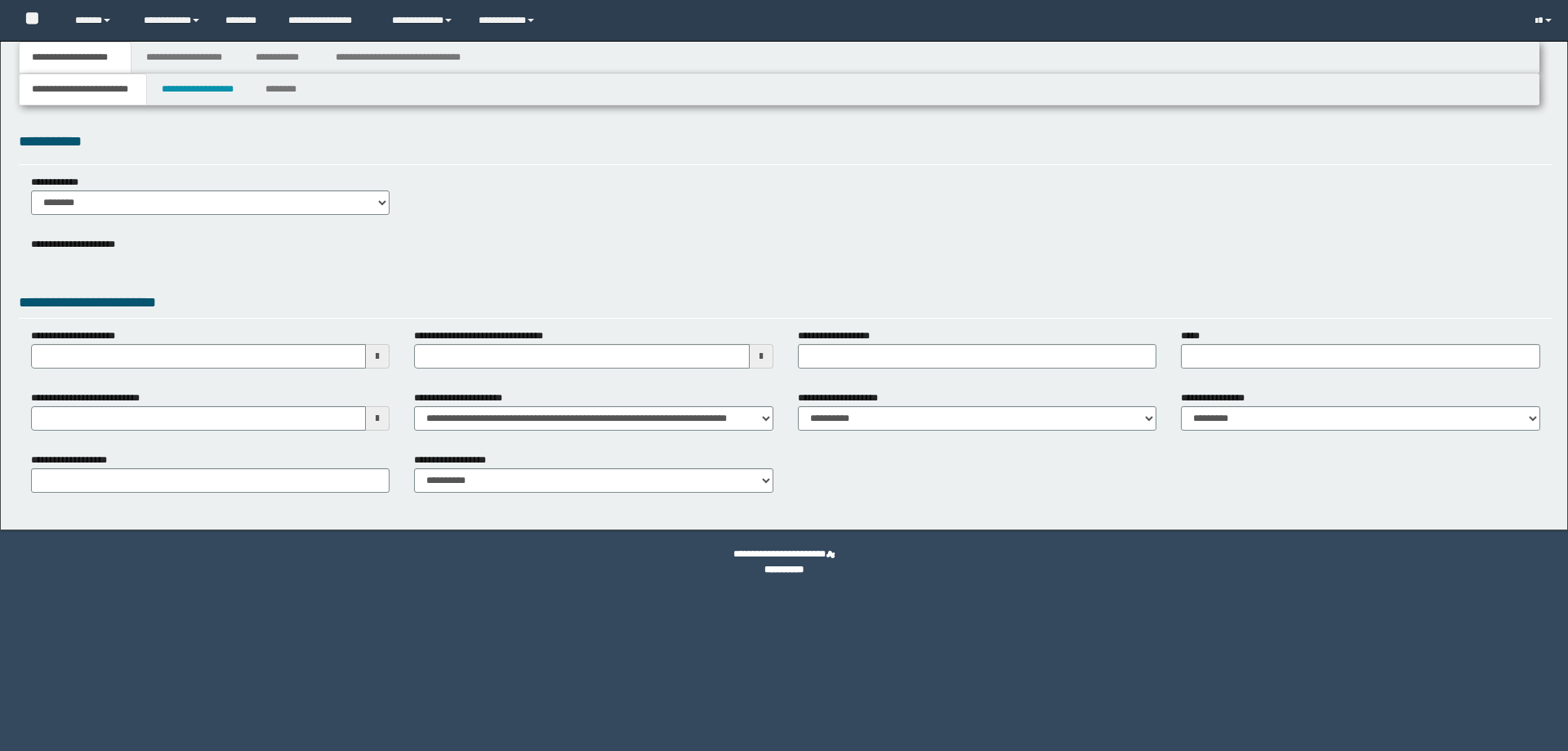 scroll, scrollTop: 0, scrollLeft: 0, axis: both 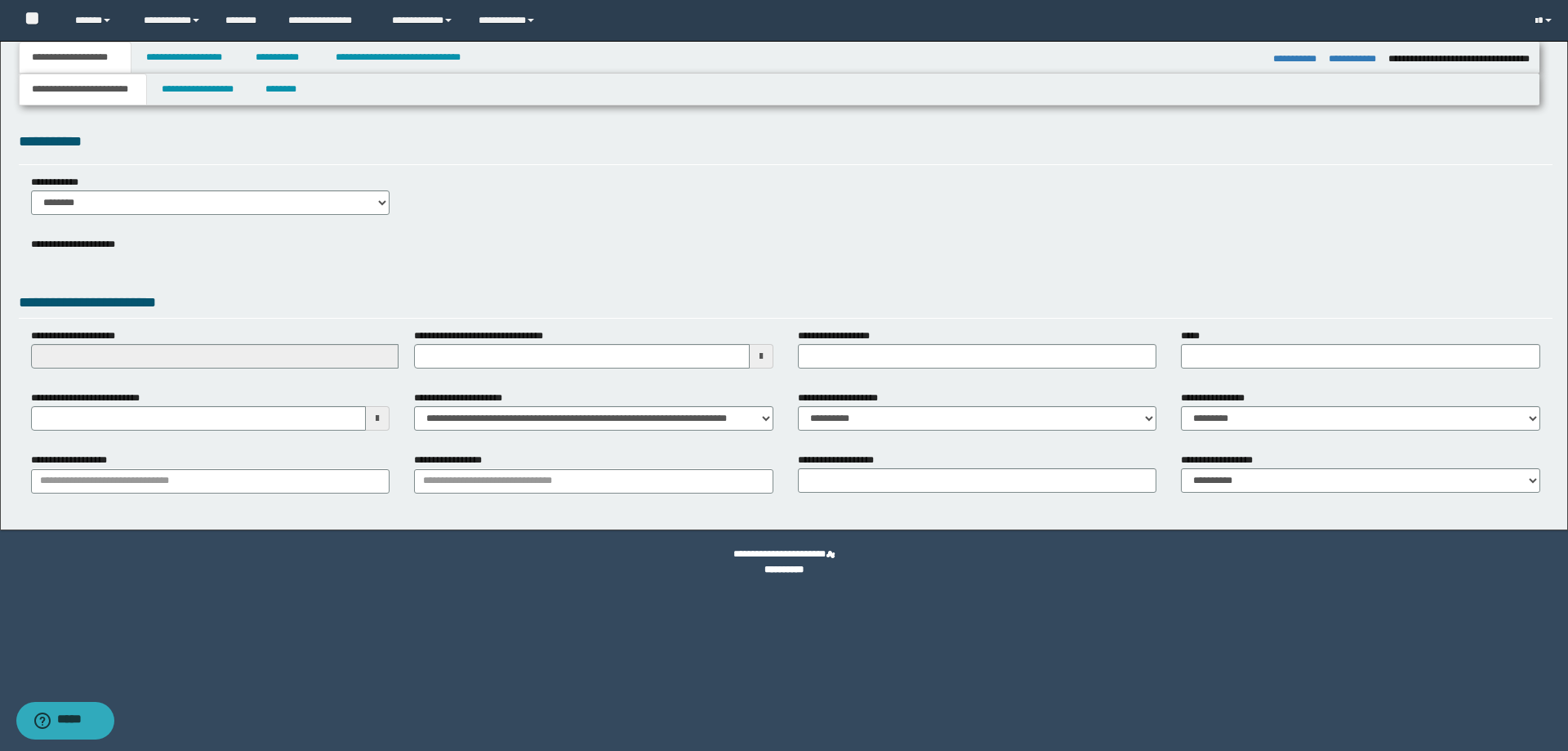 select on "*" 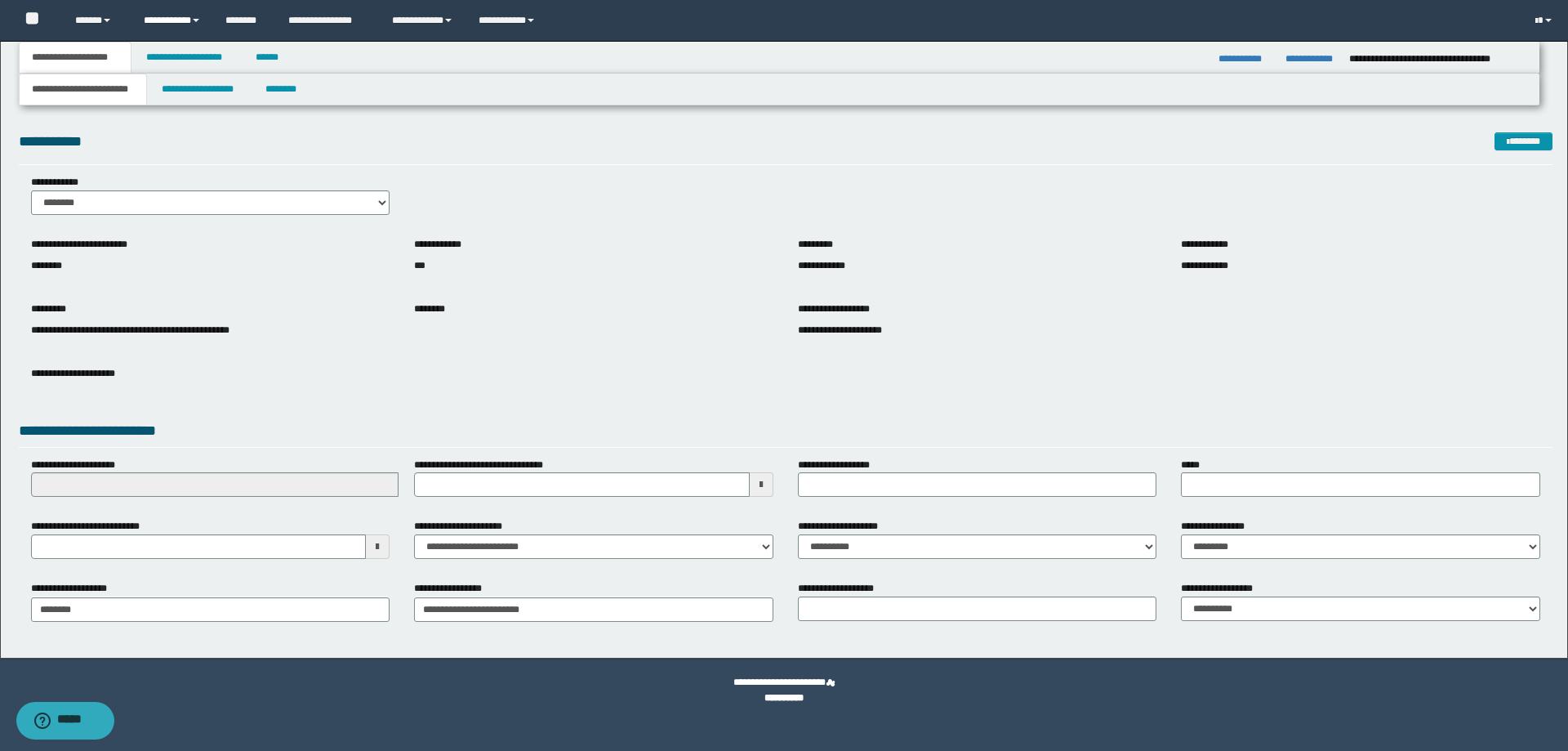 click on "**********" at bounding box center [172, 20] 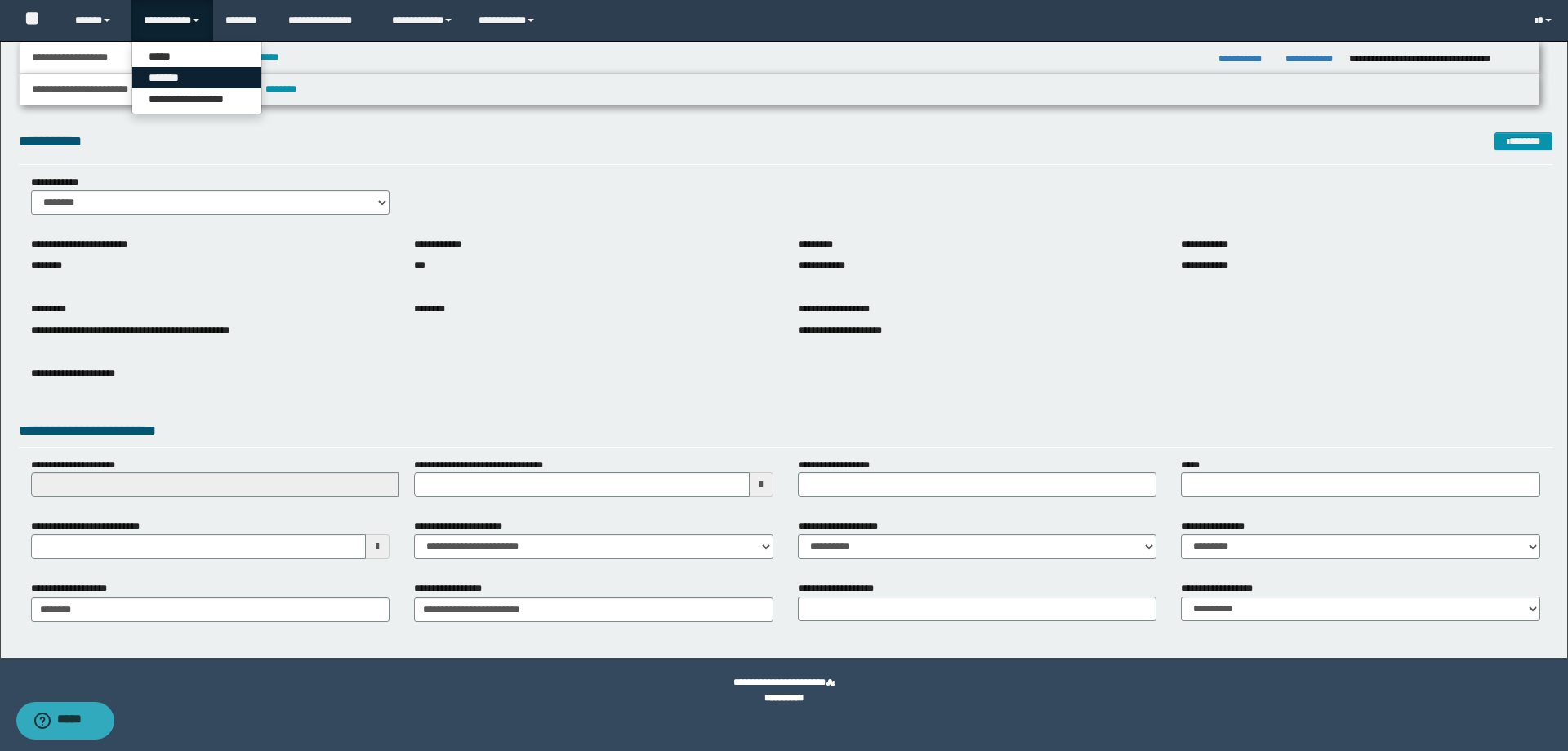 click on "*******" at bounding box center [197, 78] 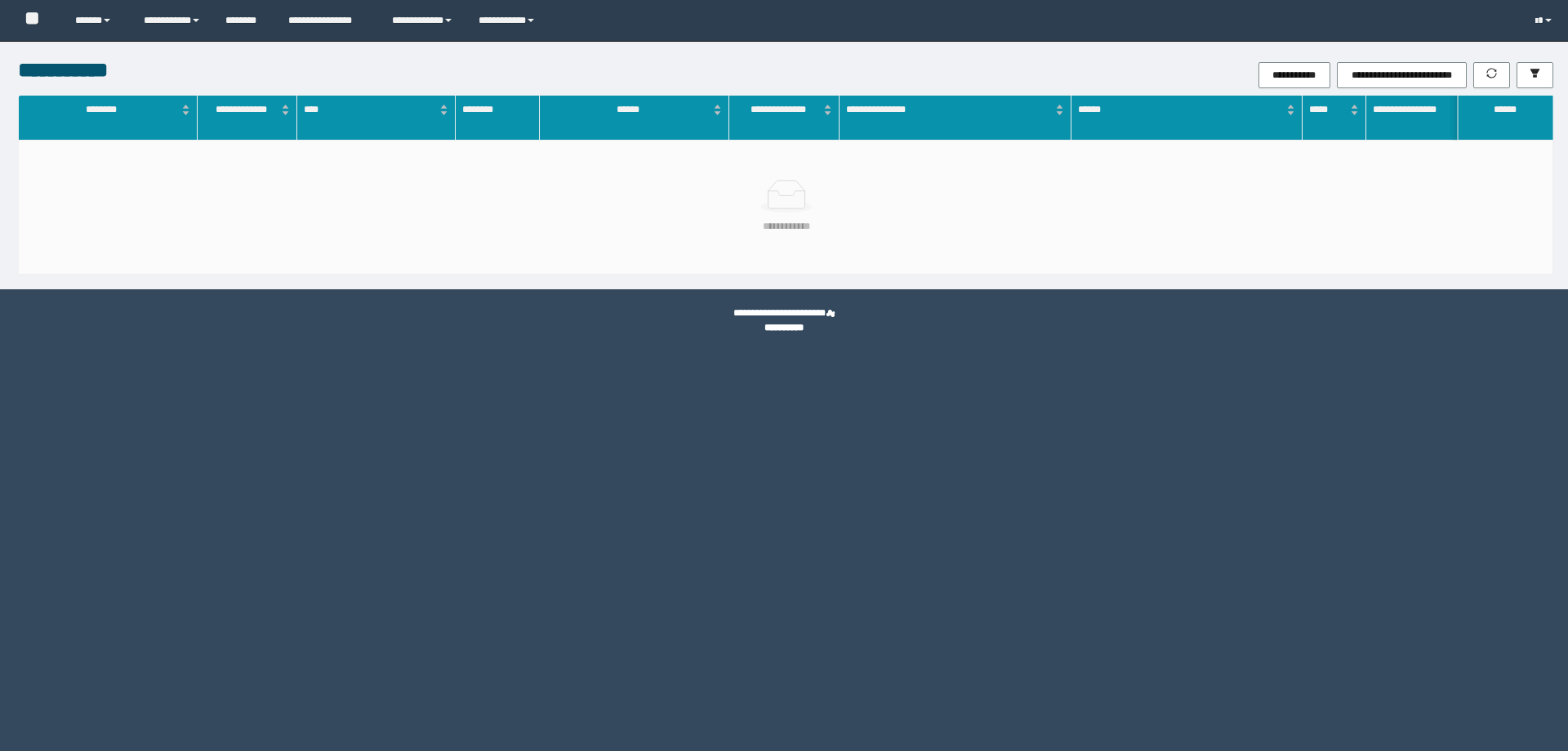 scroll, scrollTop: 0, scrollLeft: 0, axis: both 